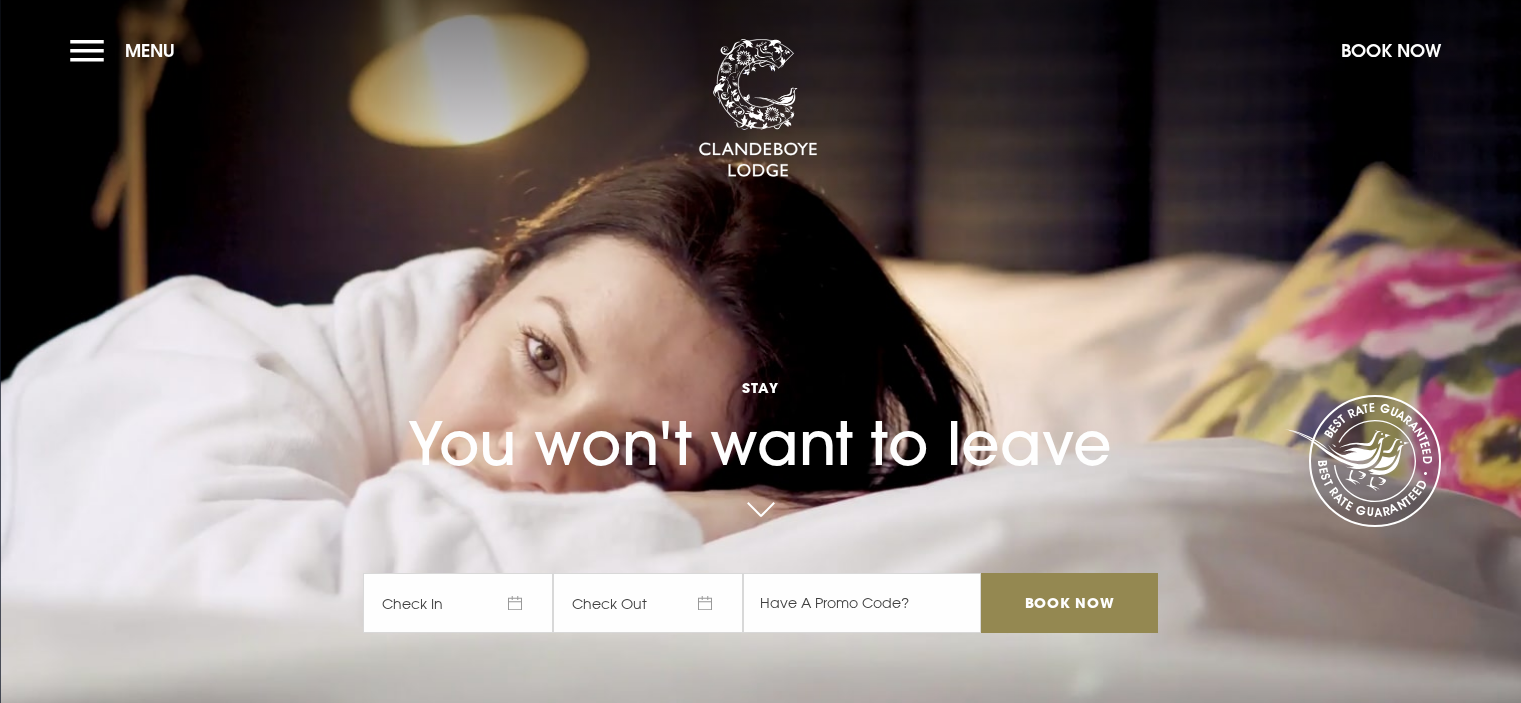scroll, scrollTop: 0, scrollLeft: 0, axis: both 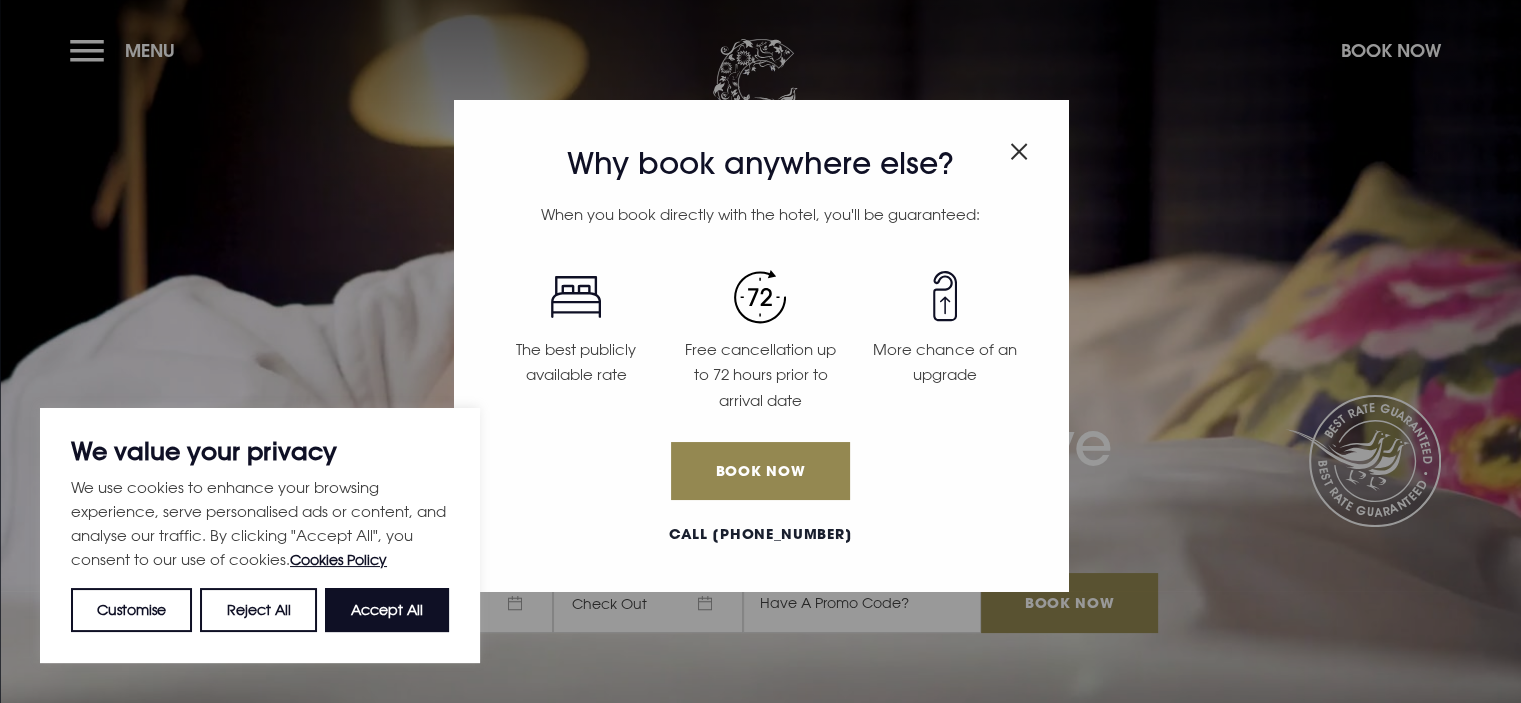 click at bounding box center (1019, 151) 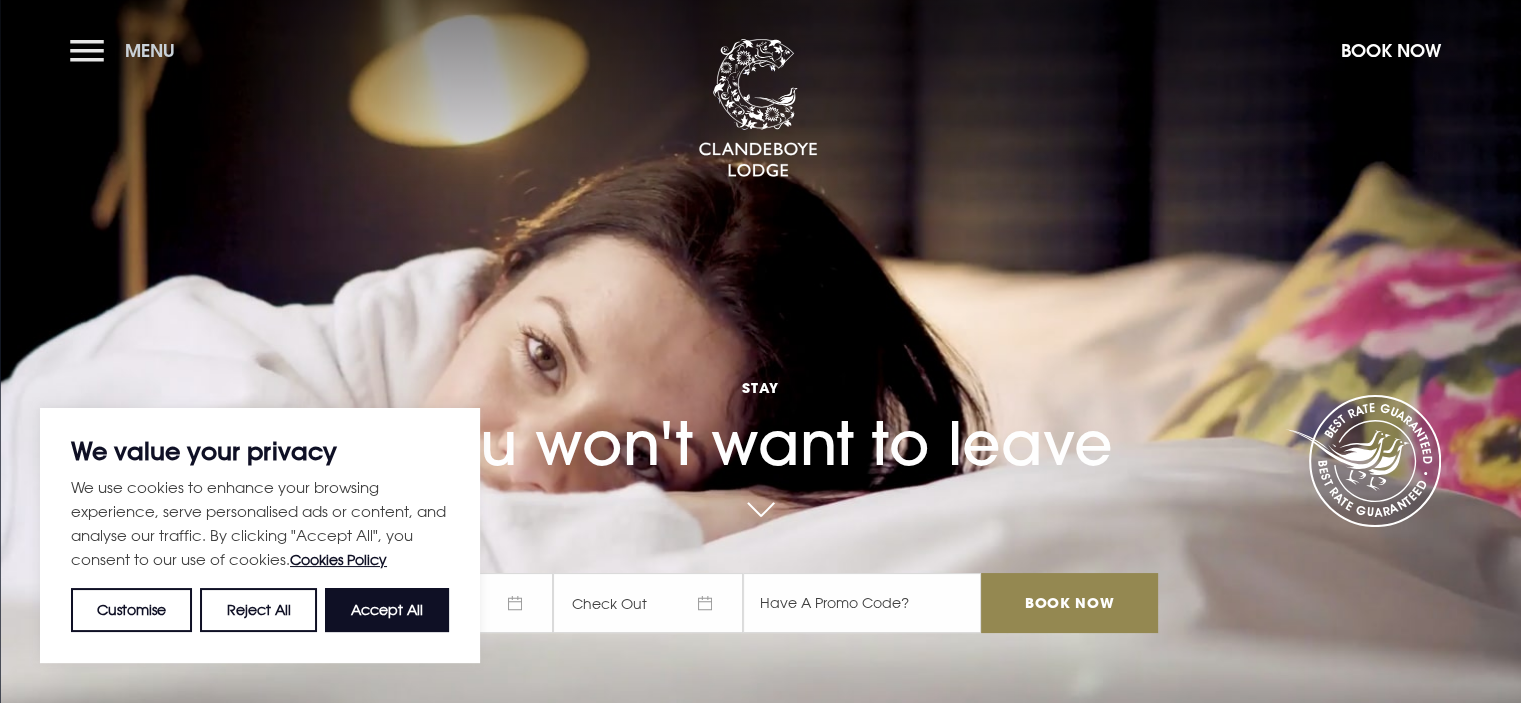 click on "Menu" at bounding box center [127, 50] 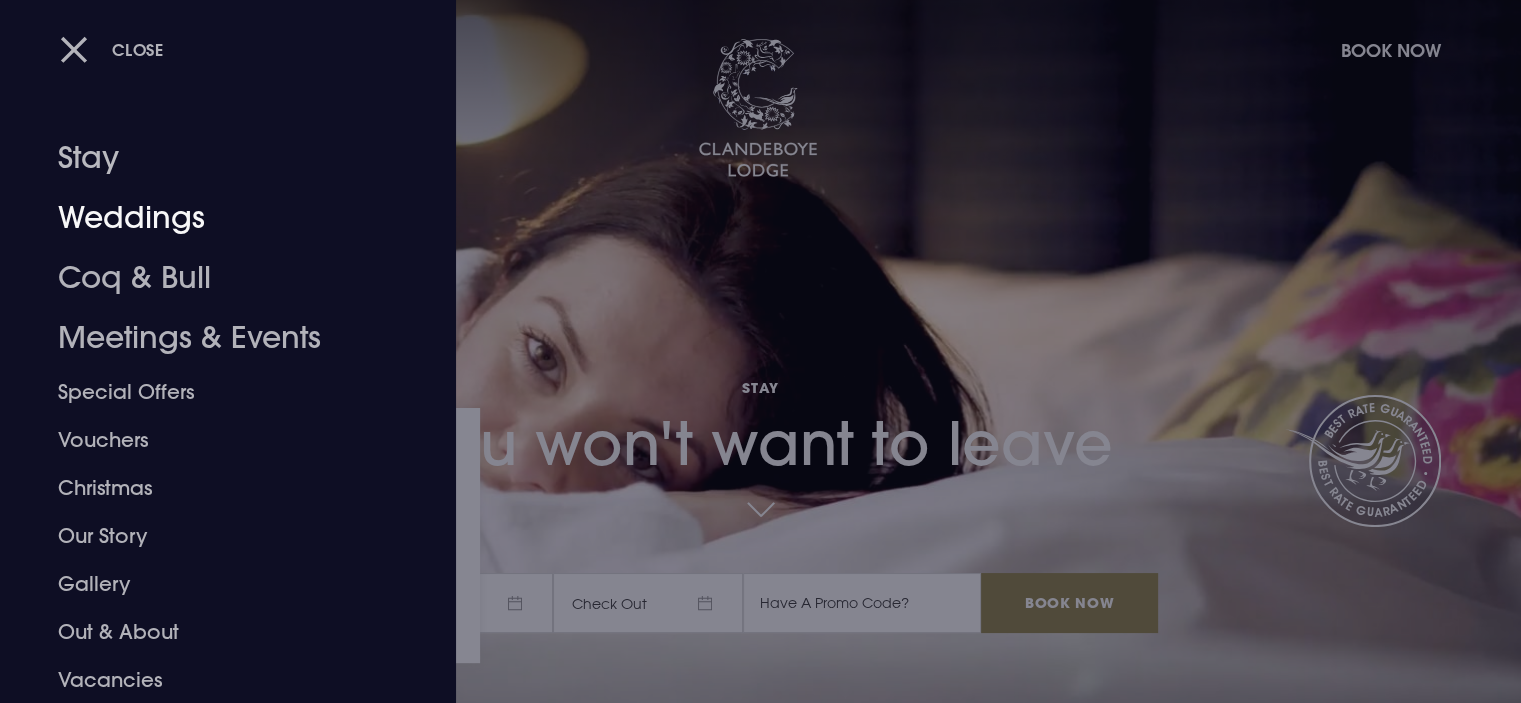 click on "Weddings" at bounding box center [216, 218] 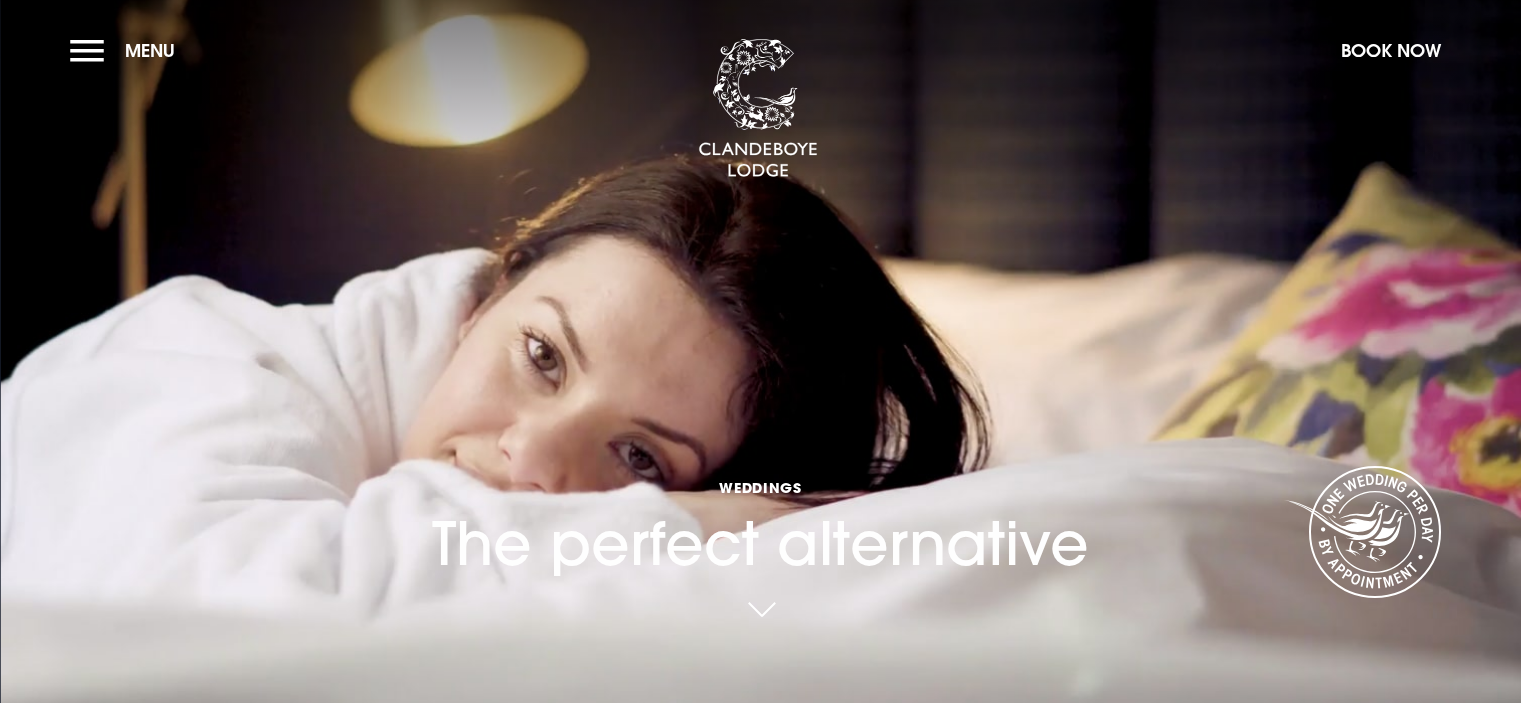 scroll, scrollTop: 0, scrollLeft: 0, axis: both 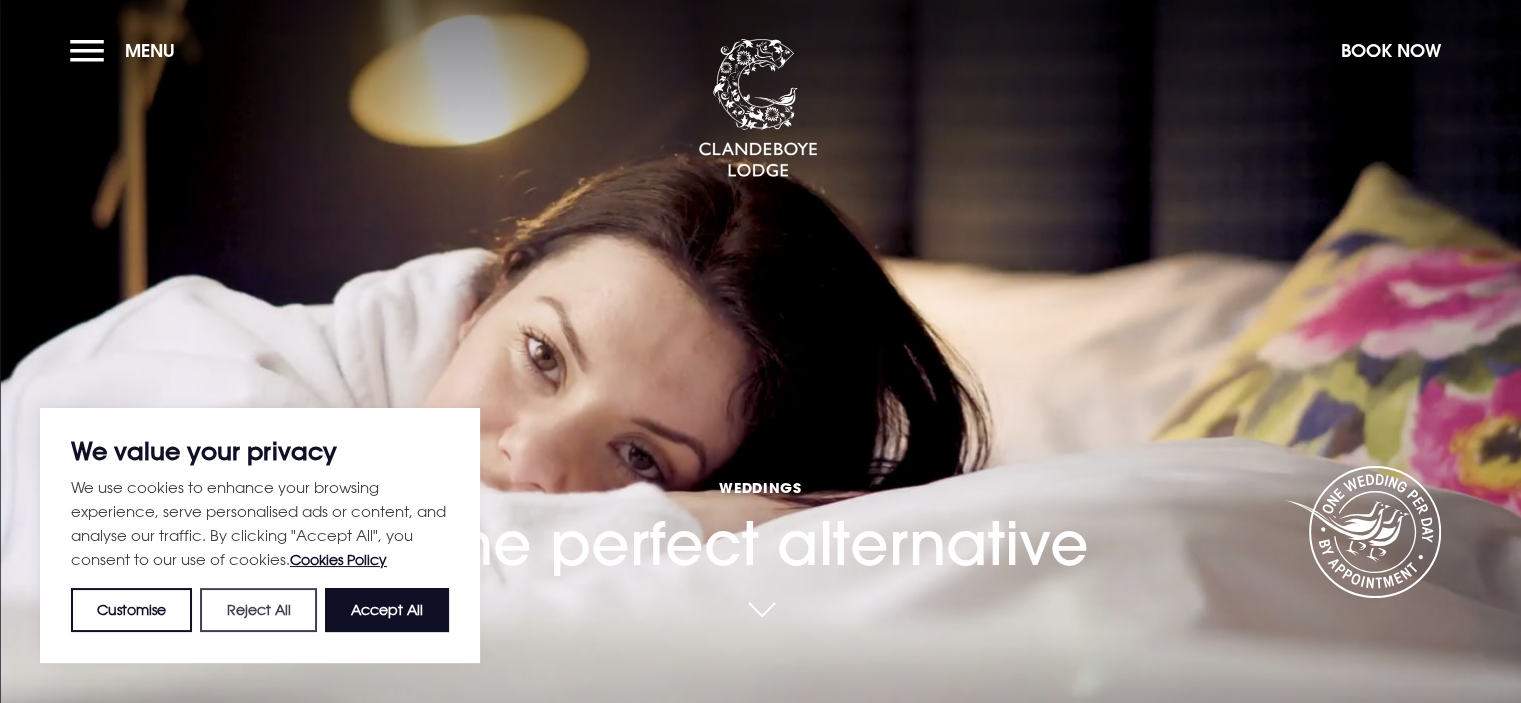 click on "Reject All" at bounding box center [258, 610] 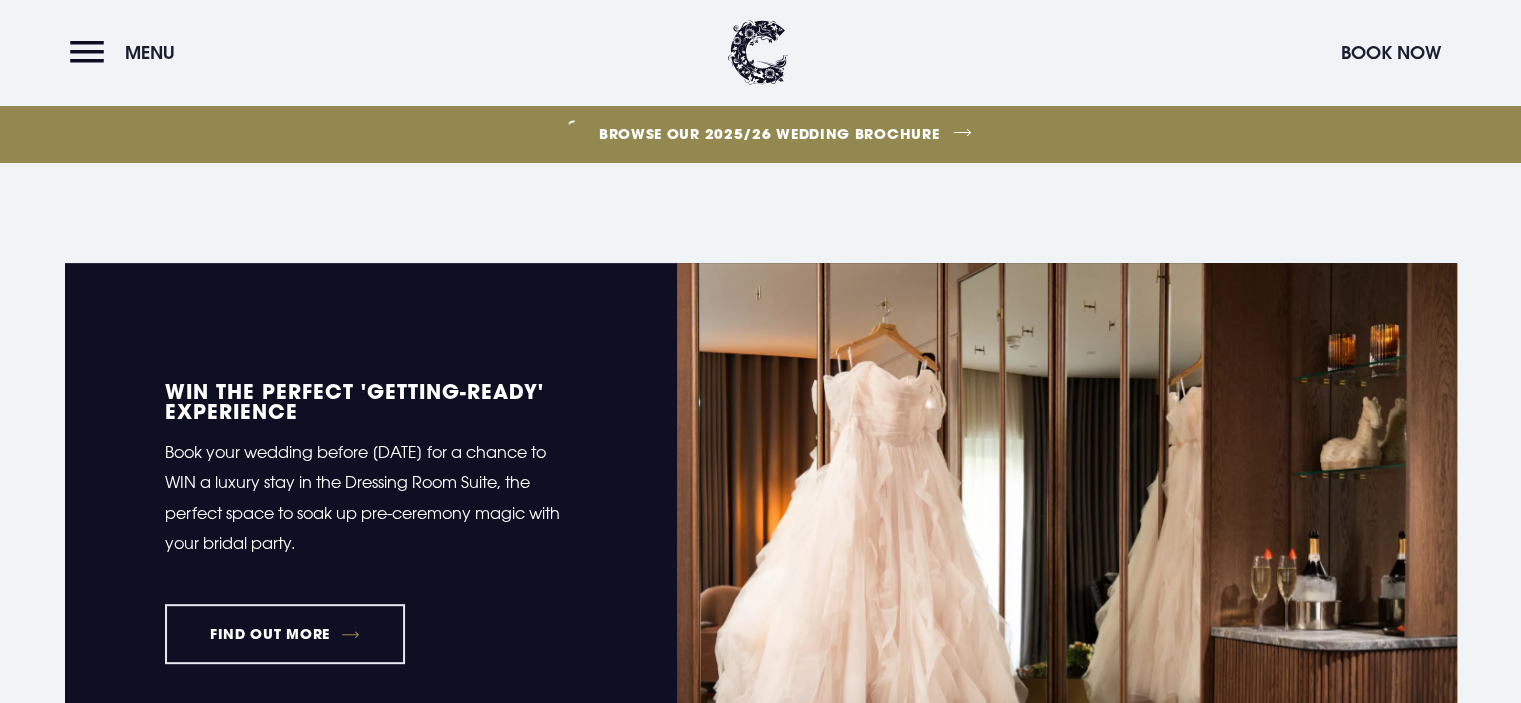 scroll, scrollTop: 600, scrollLeft: 0, axis: vertical 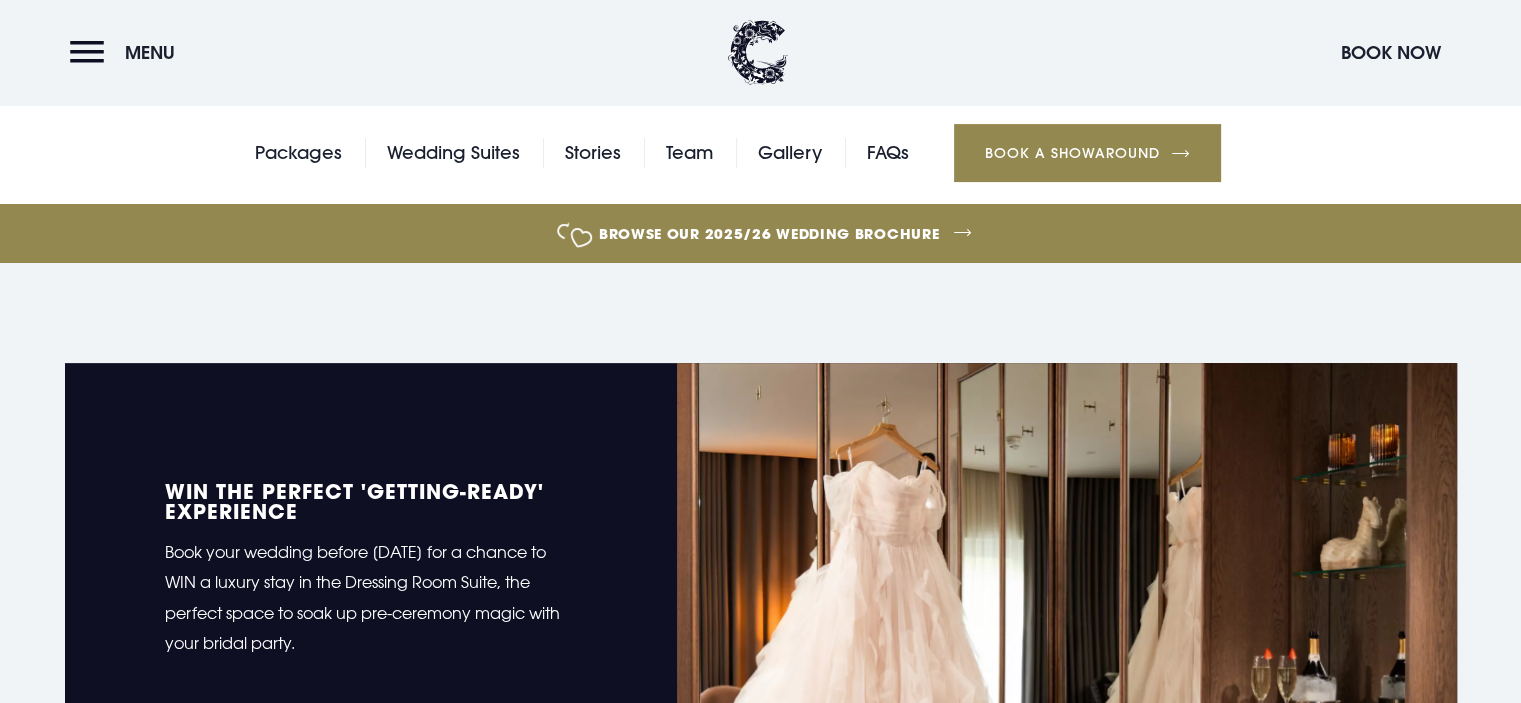 click on "Browse our 2025/26 wedding brochure" at bounding box center [769, 233] 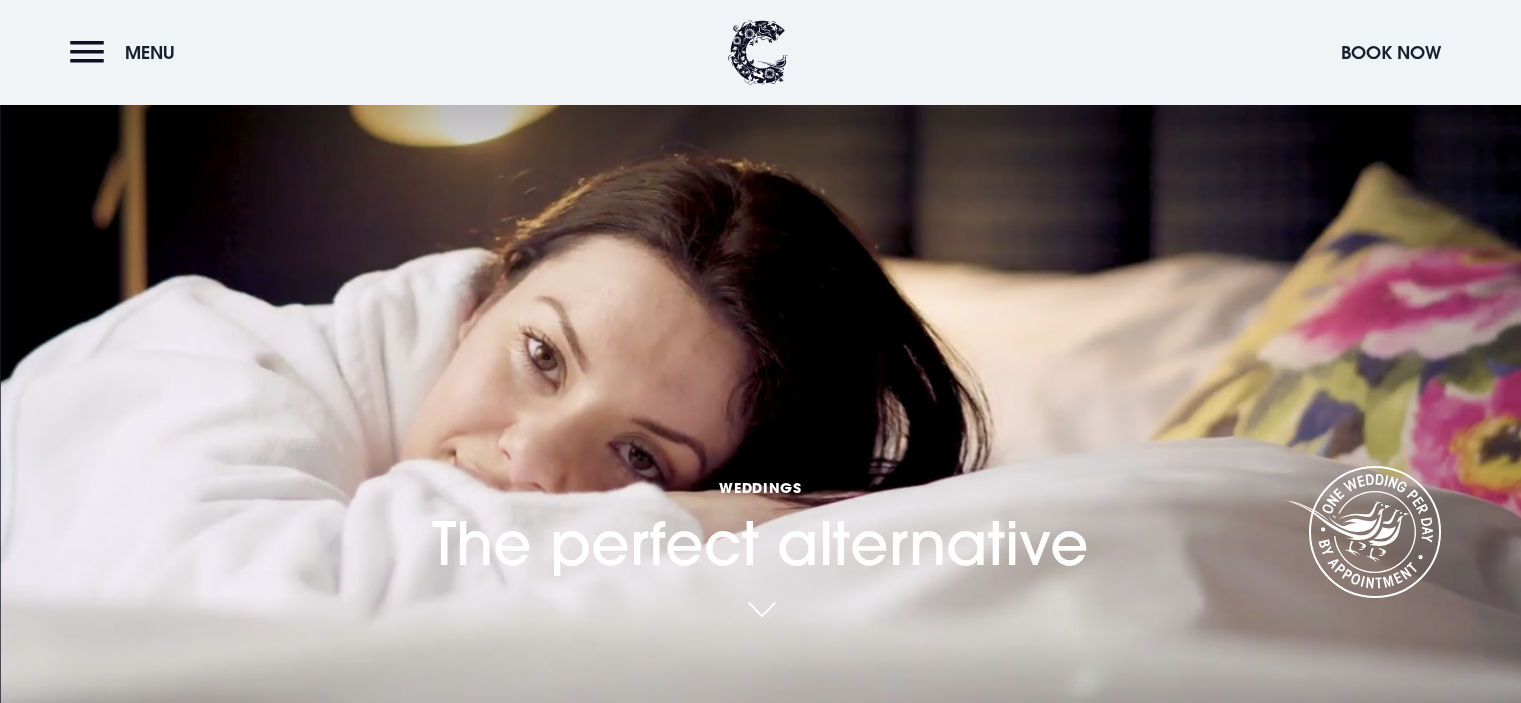 scroll, scrollTop: 600, scrollLeft: 0, axis: vertical 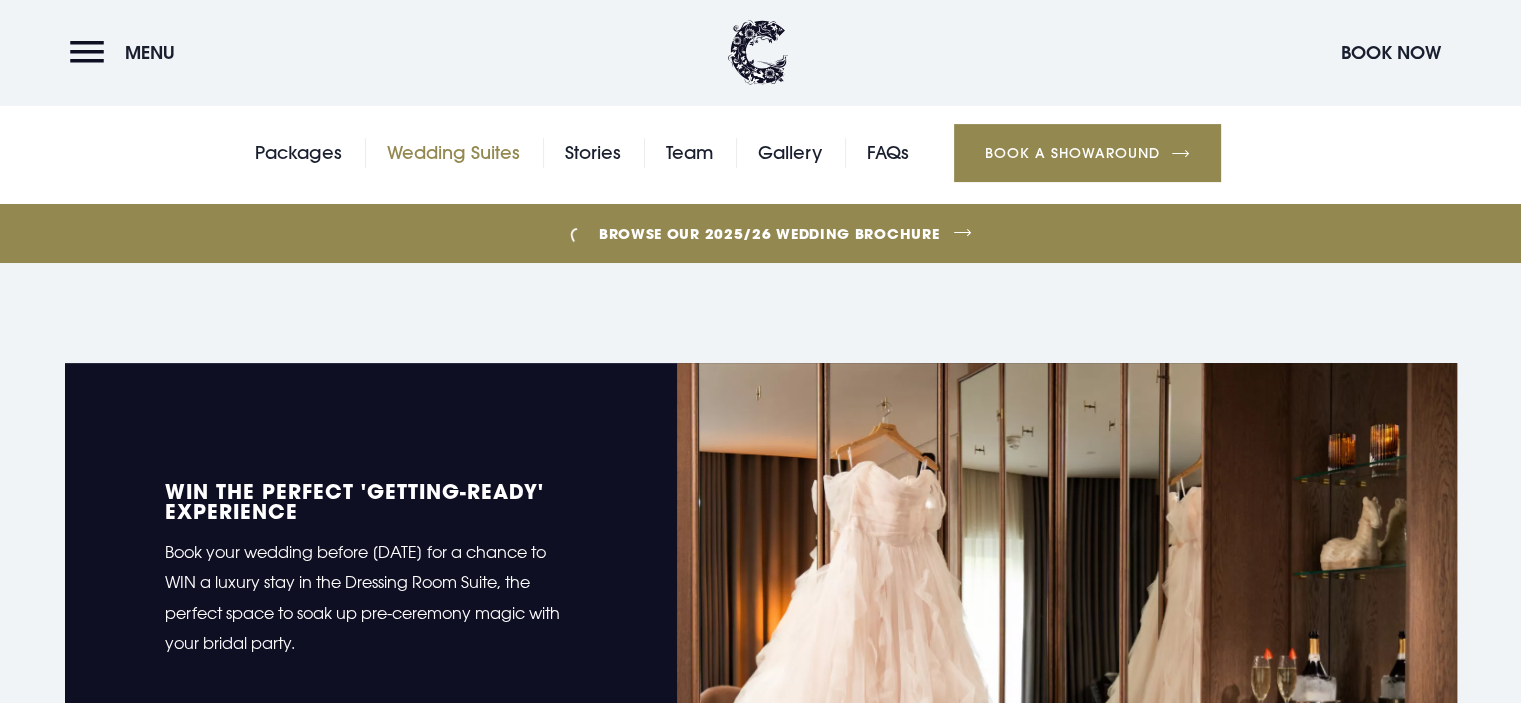 click on "Wedding Suites" at bounding box center [453, 153] 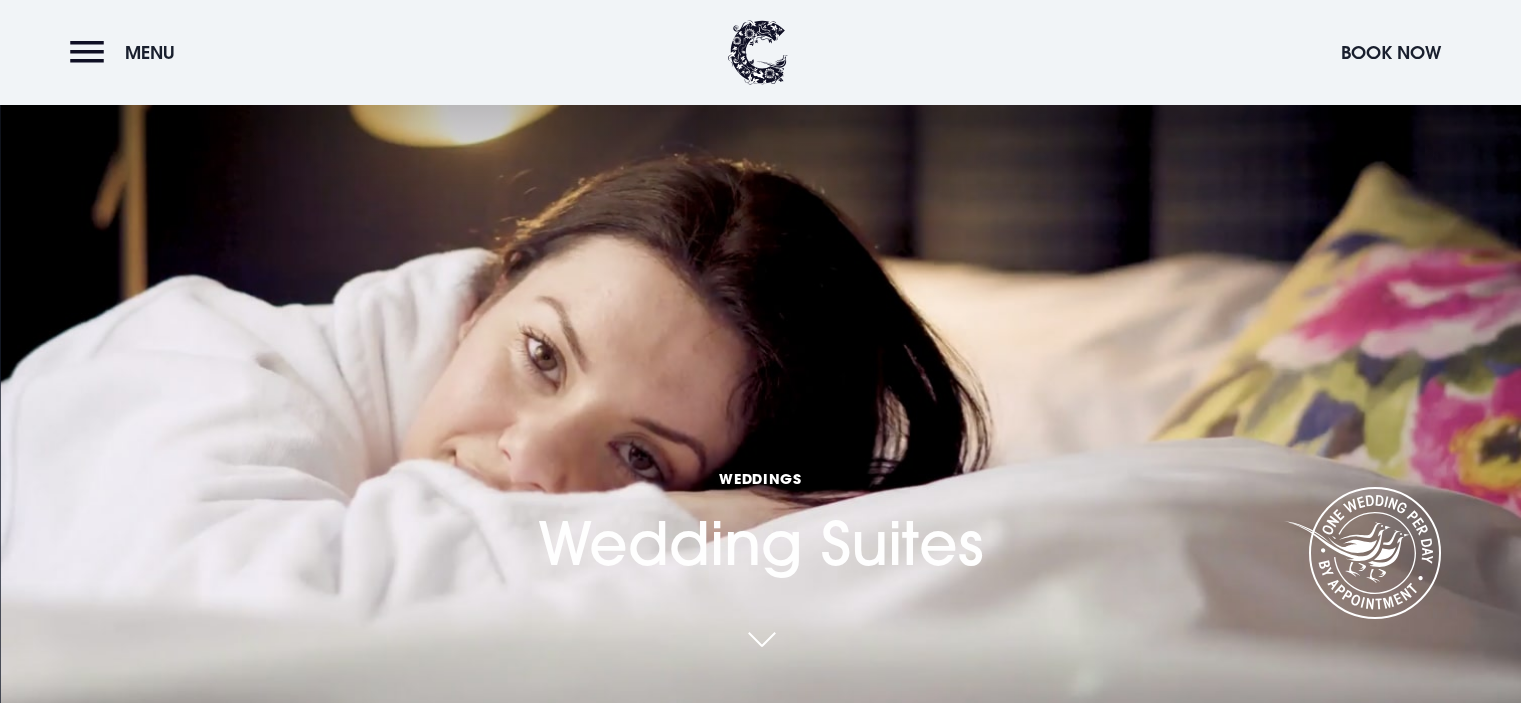 scroll, scrollTop: 500, scrollLeft: 0, axis: vertical 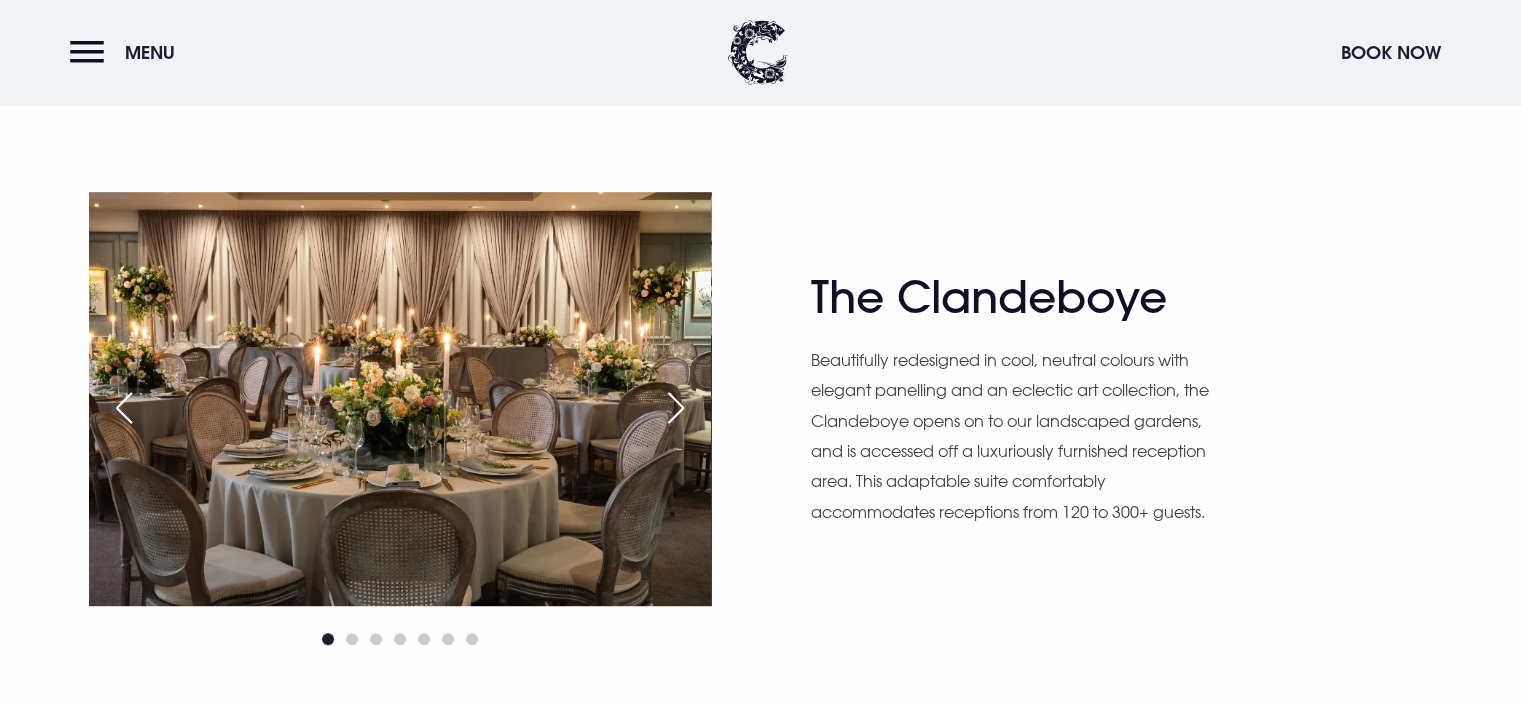 click at bounding box center (676, 408) 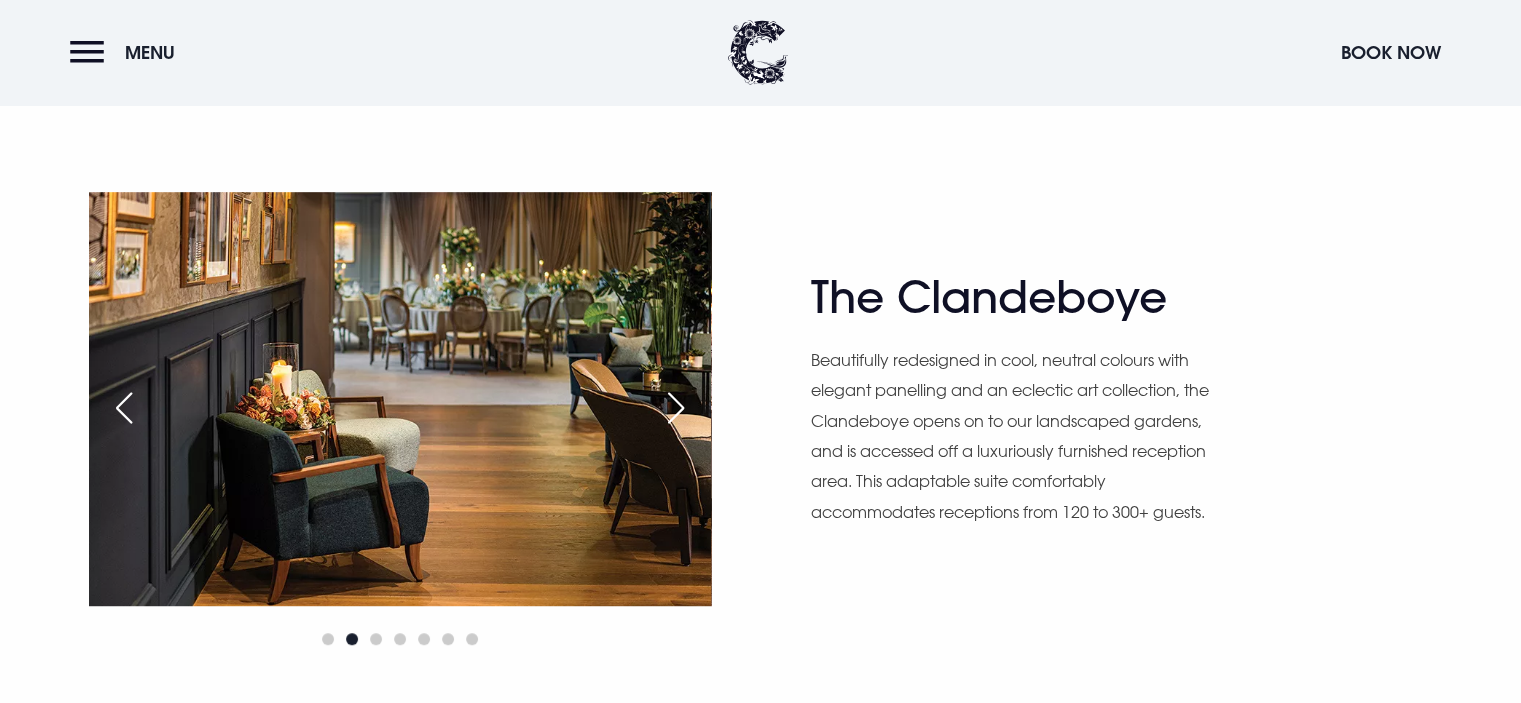 click at bounding box center [676, 408] 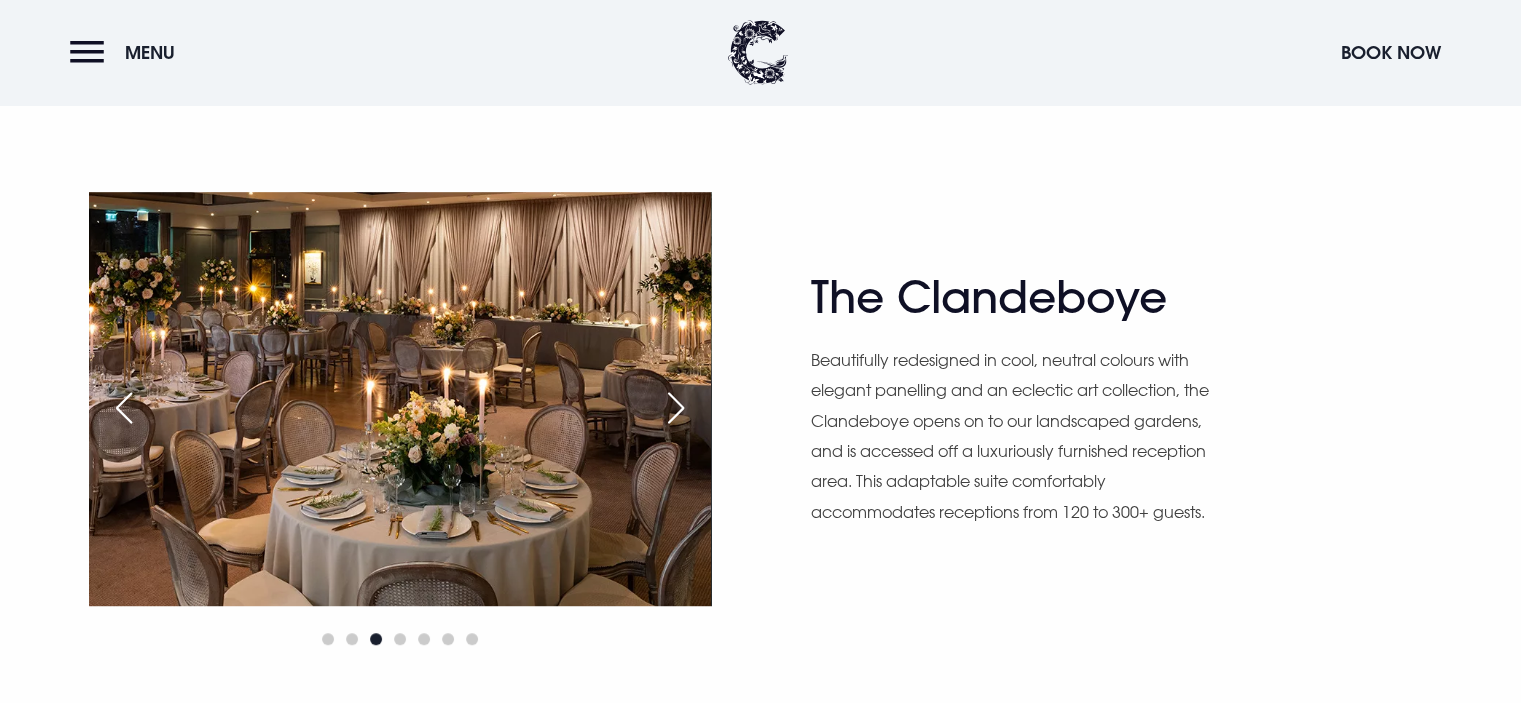 click at bounding box center [676, 408] 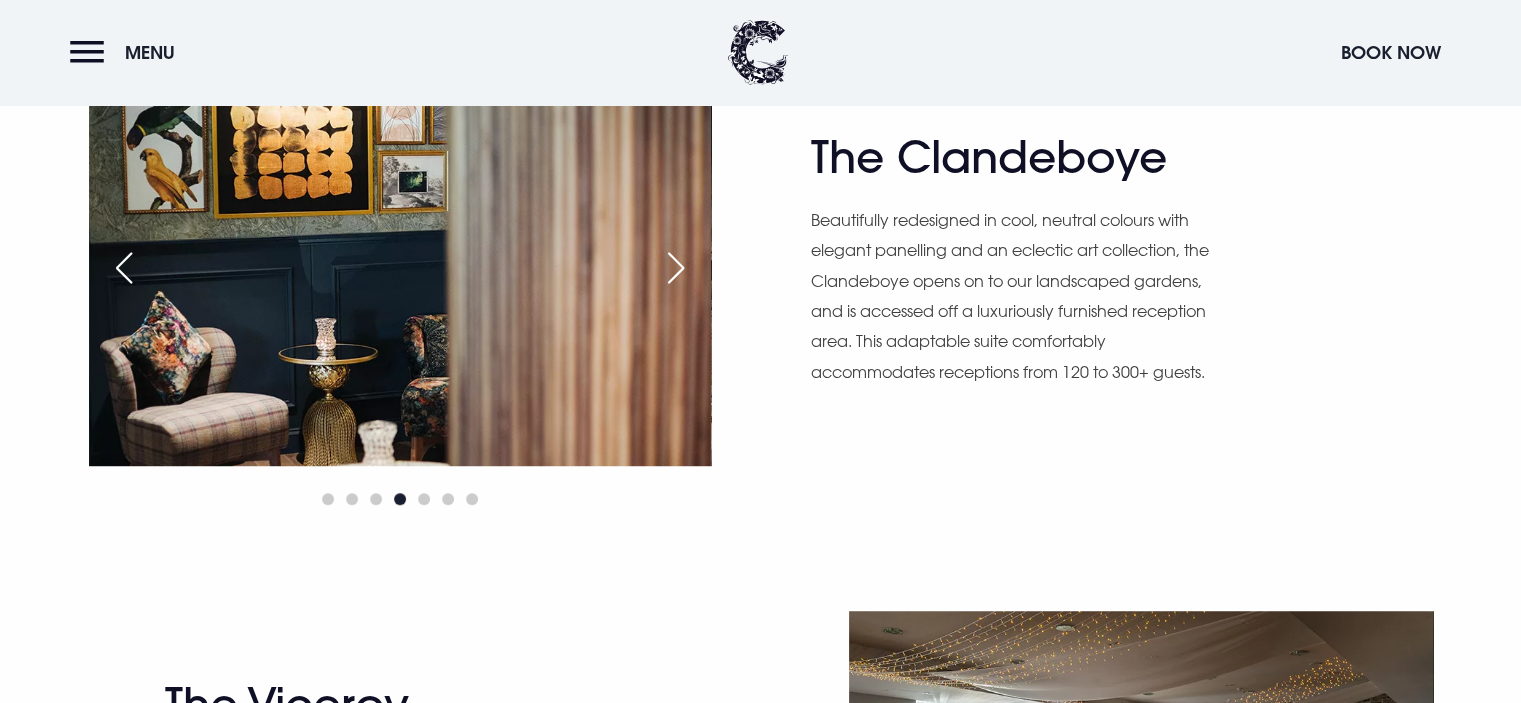scroll, scrollTop: 1600, scrollLeft: 0, axis: vertical 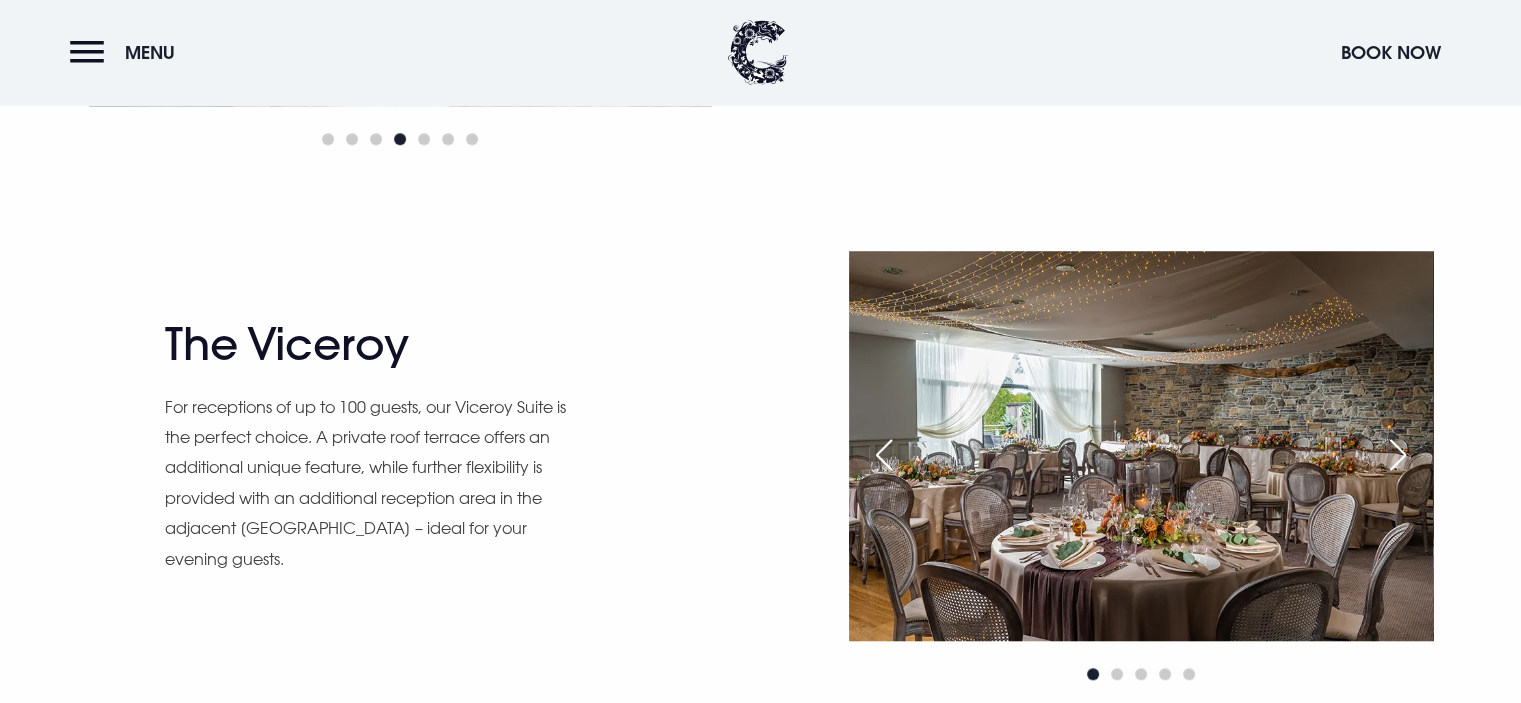 click at bounding box center [1398, 455] 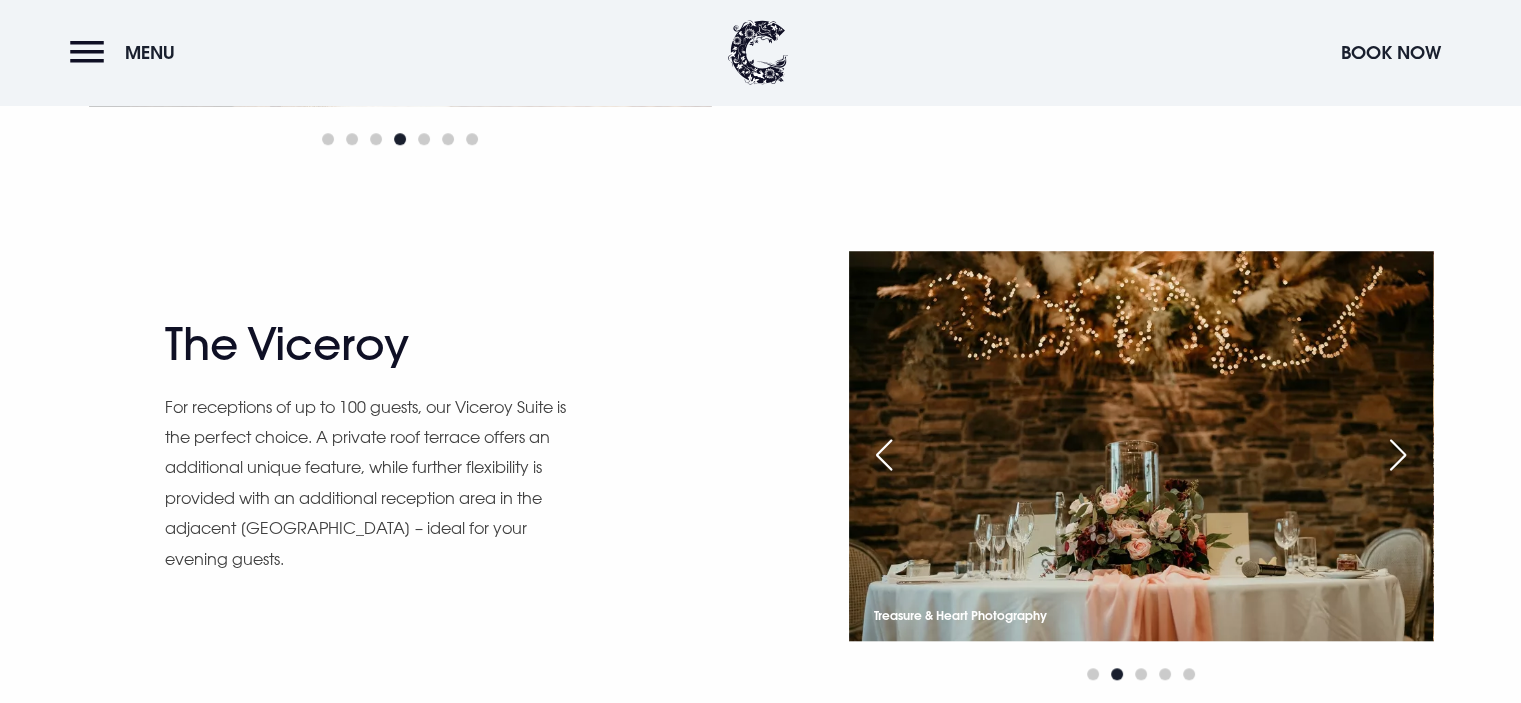 click at bounding box center (1398, 455) 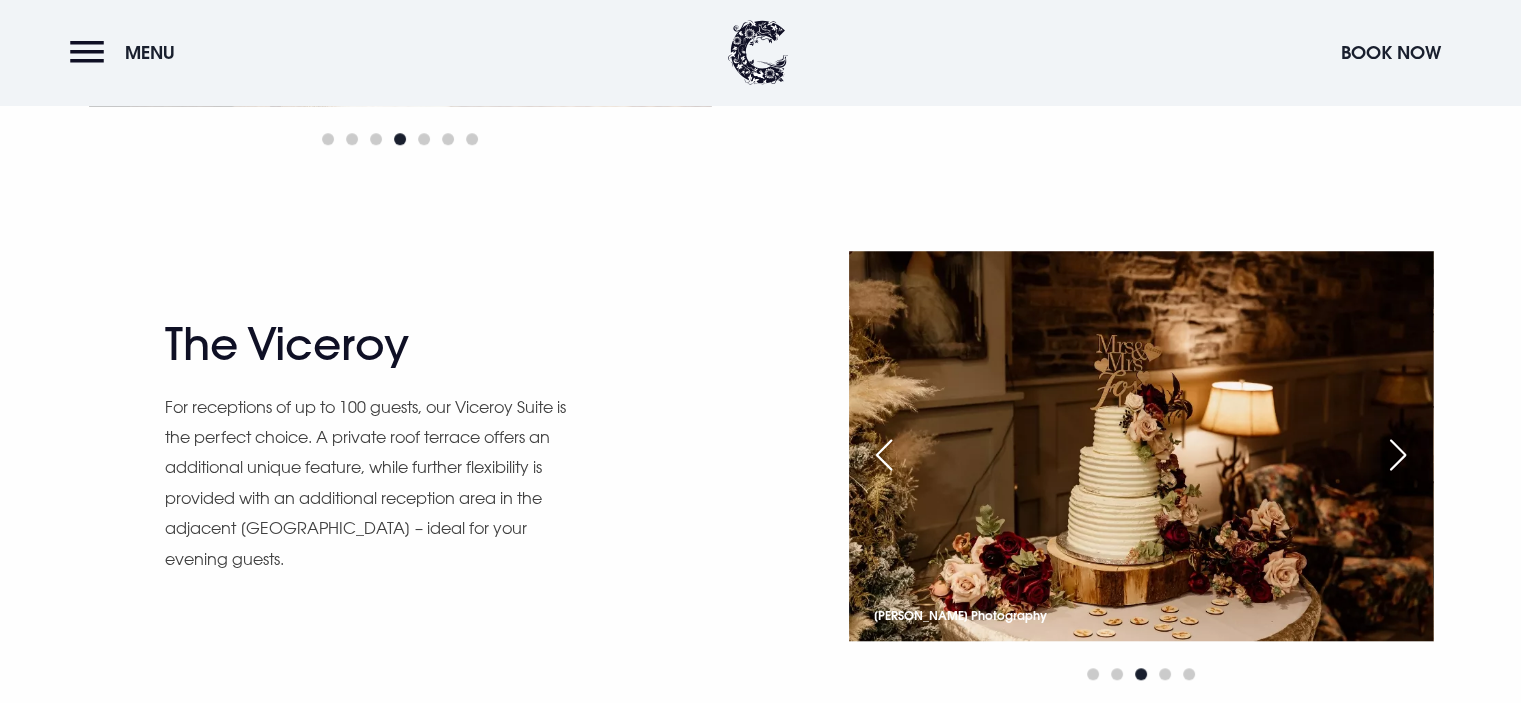 click at bounding box center (1398, 455) 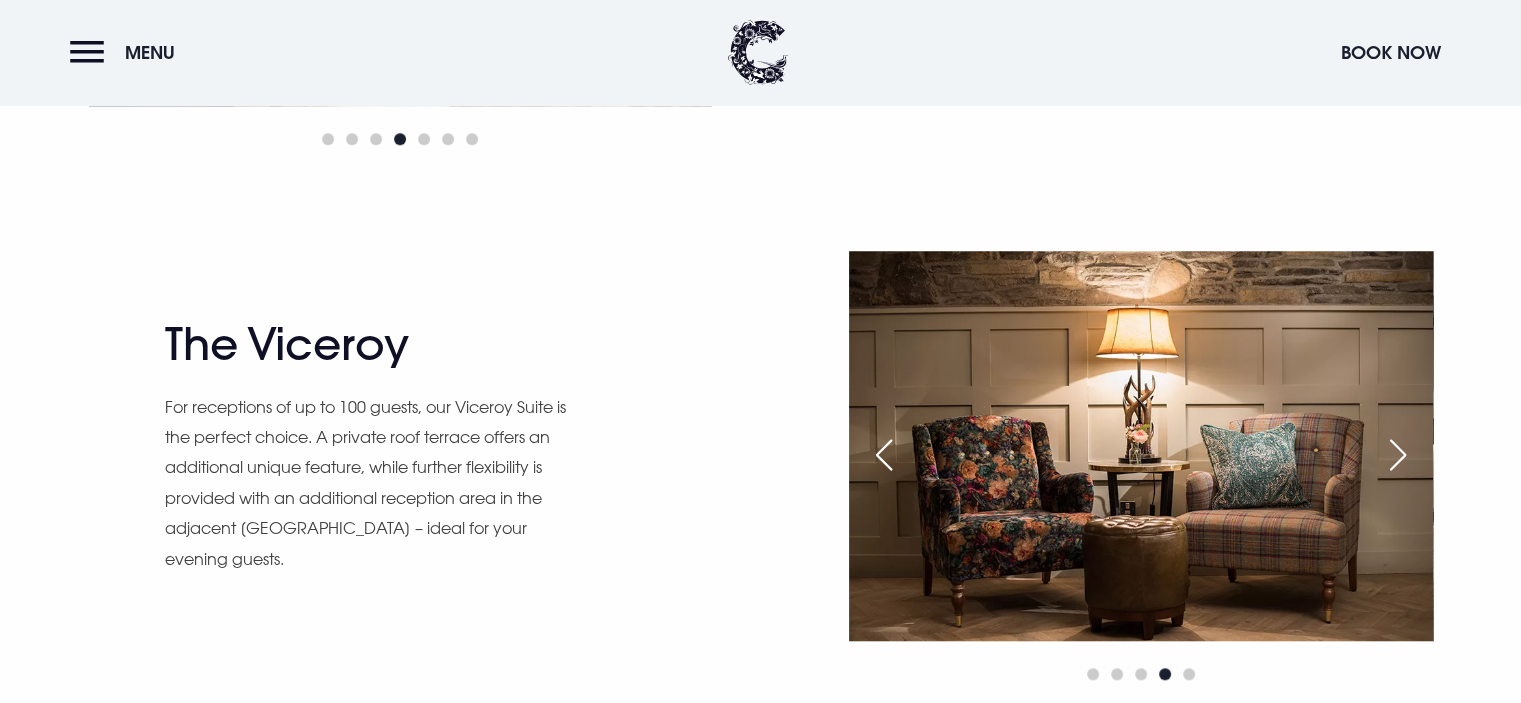 click at bounding box center (1398, 455) 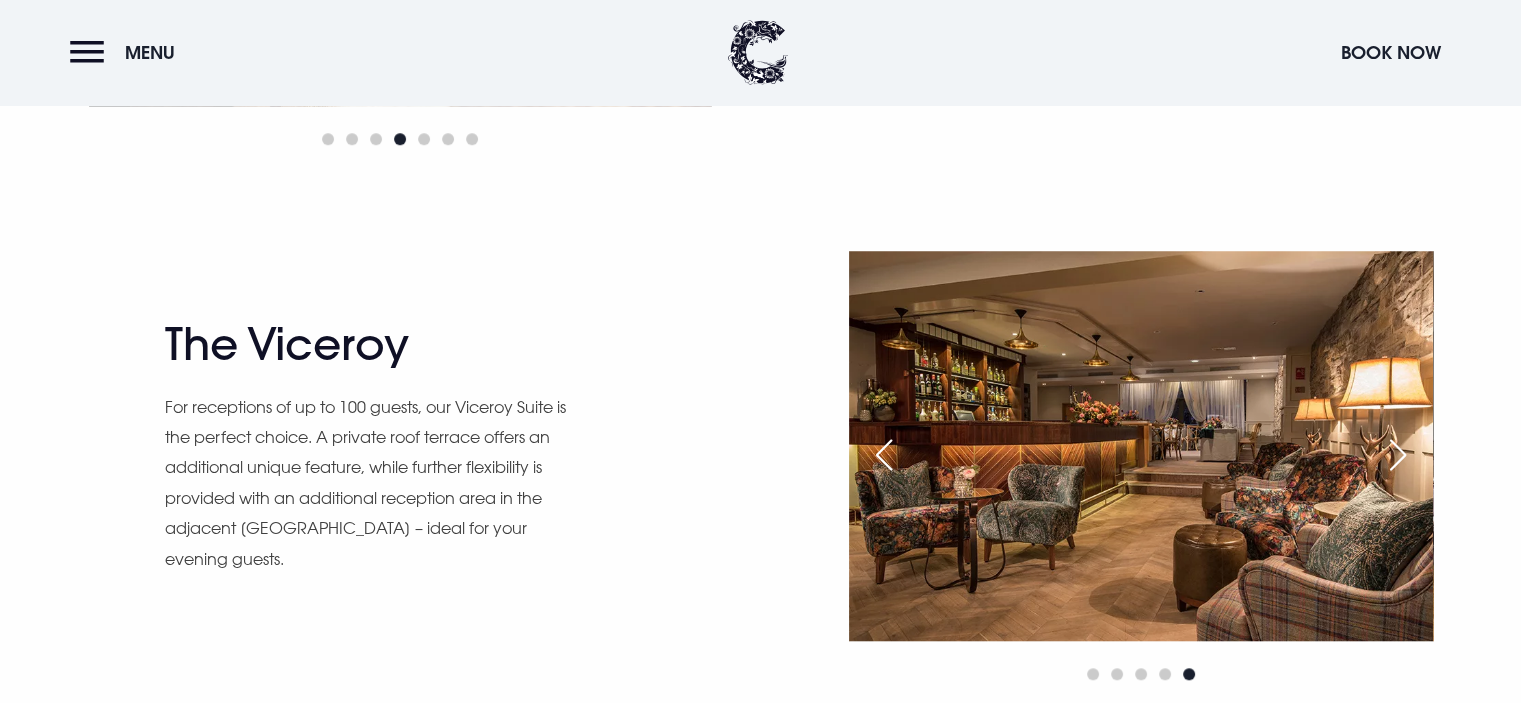 click at bounding box center [1398, 455] 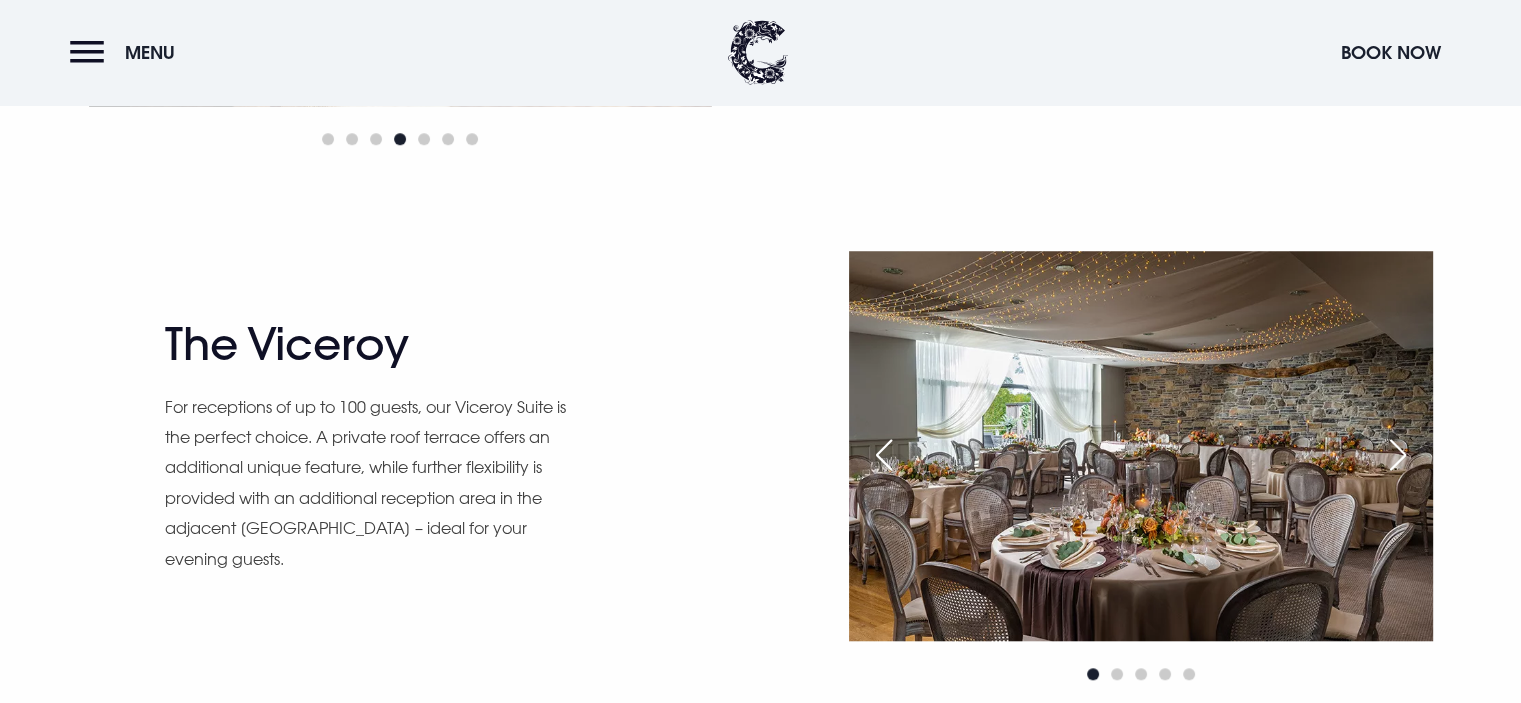 click at bounding box center [1398, 455] 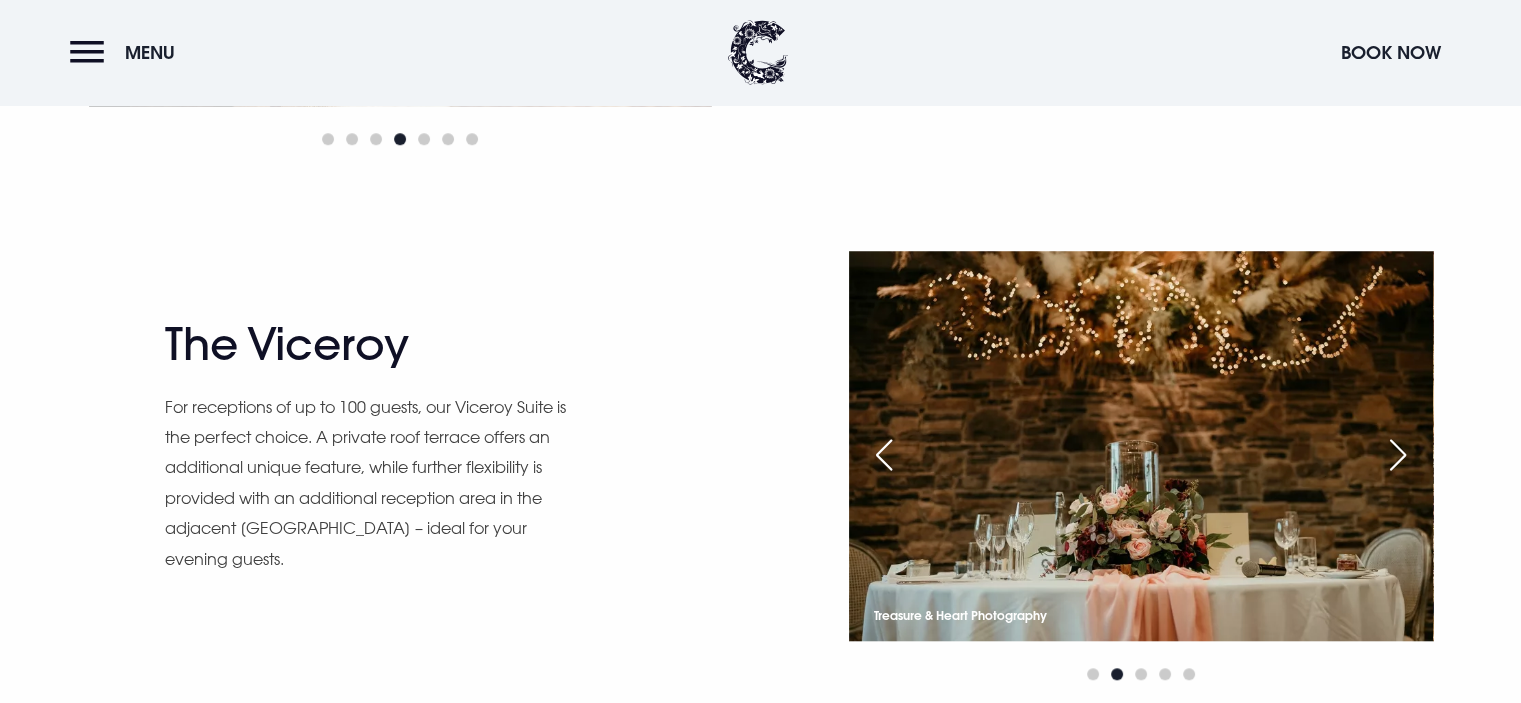 click at bounding box center (1398, 455) 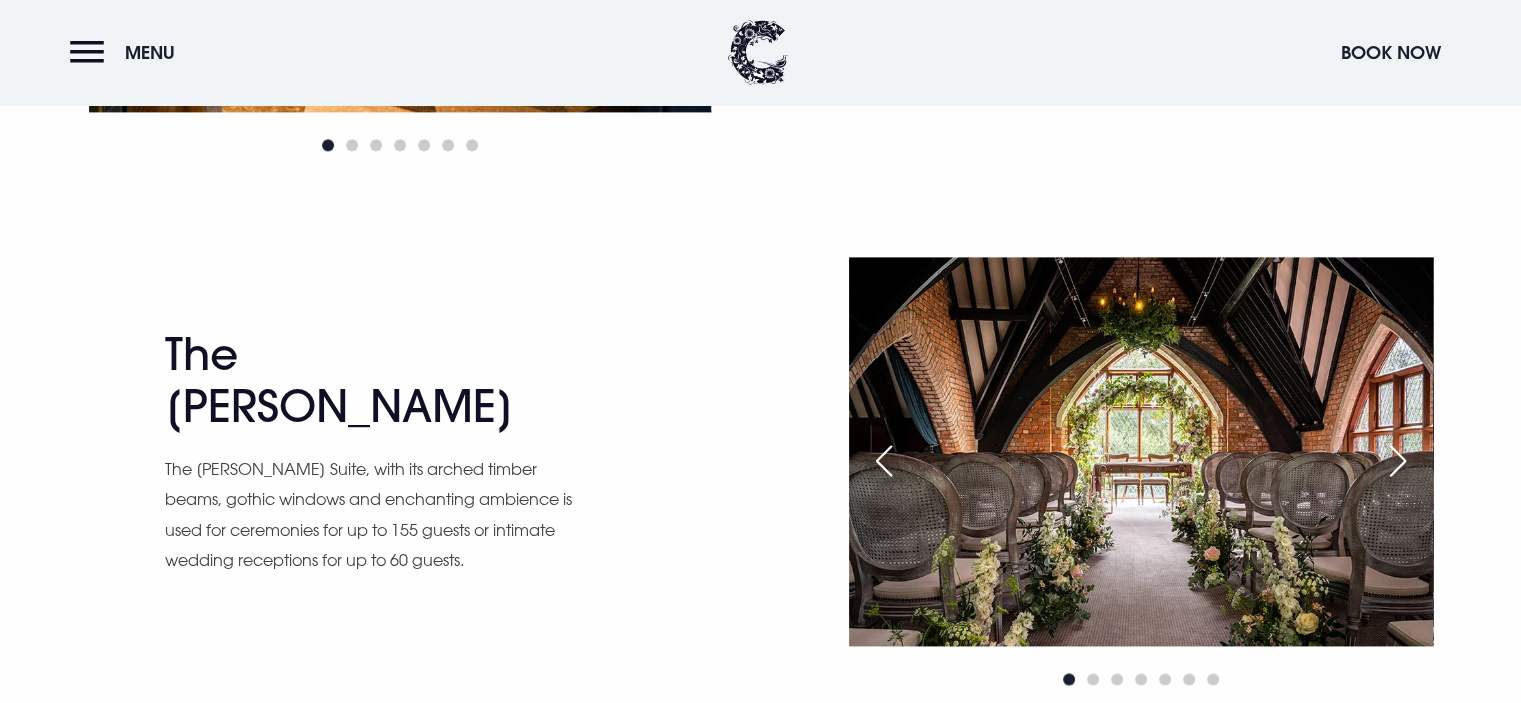 scroll, scrollTop: 2700, scrollLeft: 0, axis: vertical 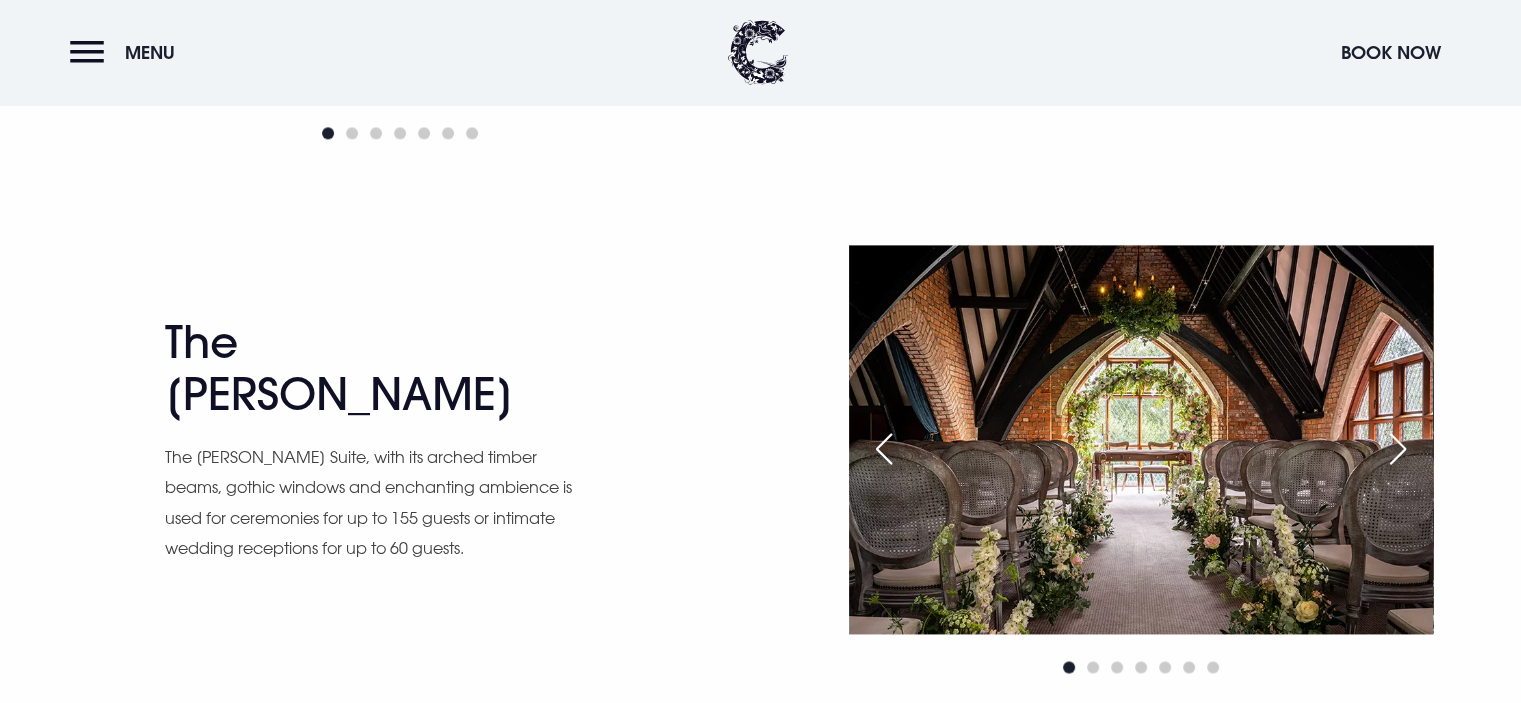 click at bounding box center (1398, 449) 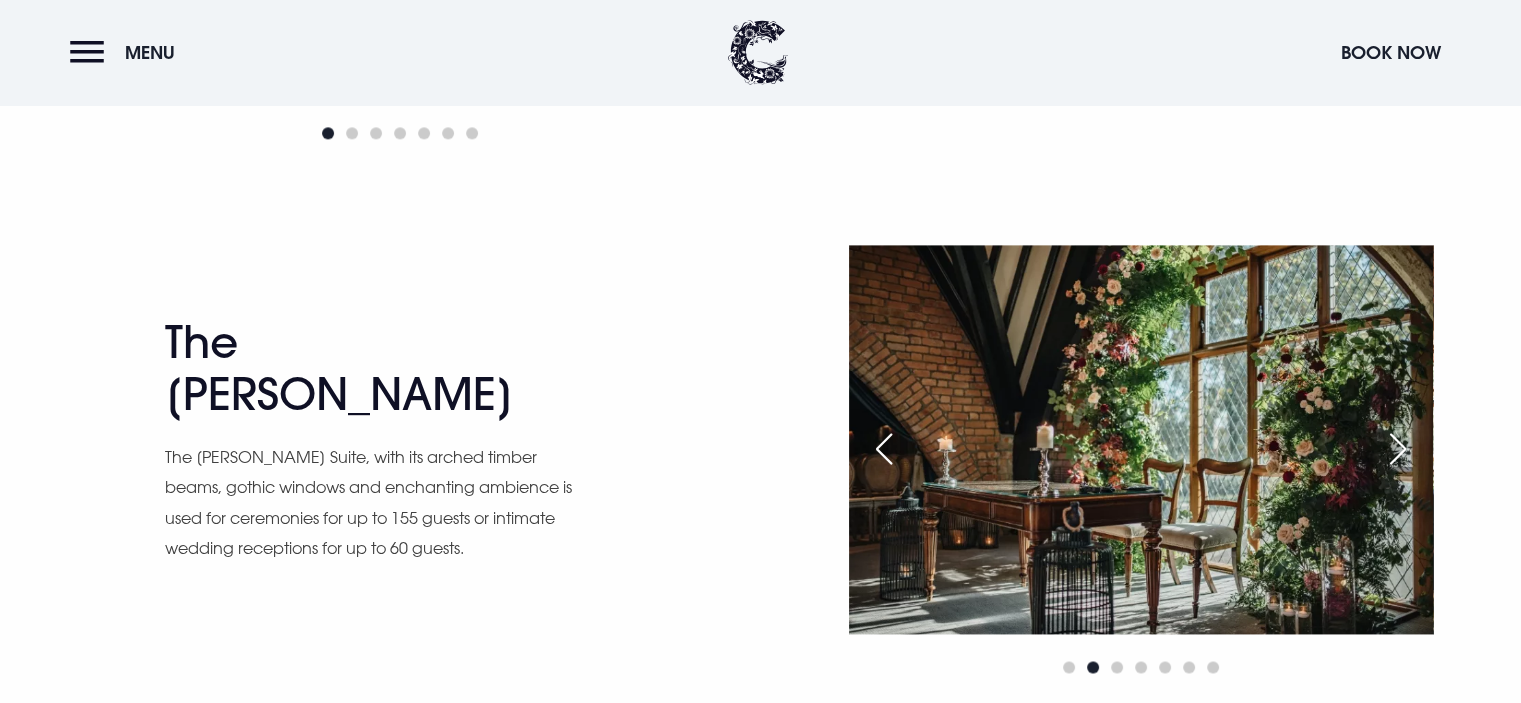 click at bounding box center [1398, 449] 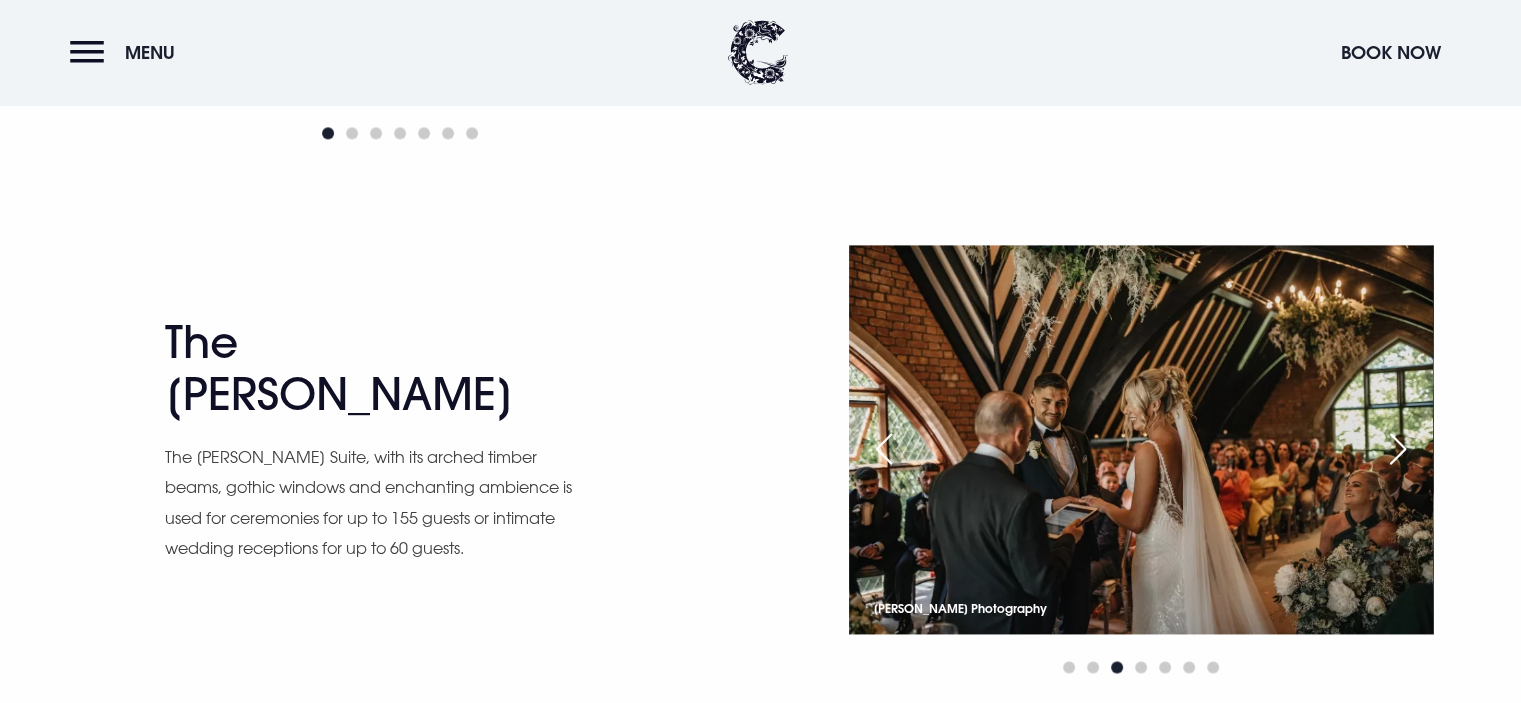 click at bounding box center (1398, 449) 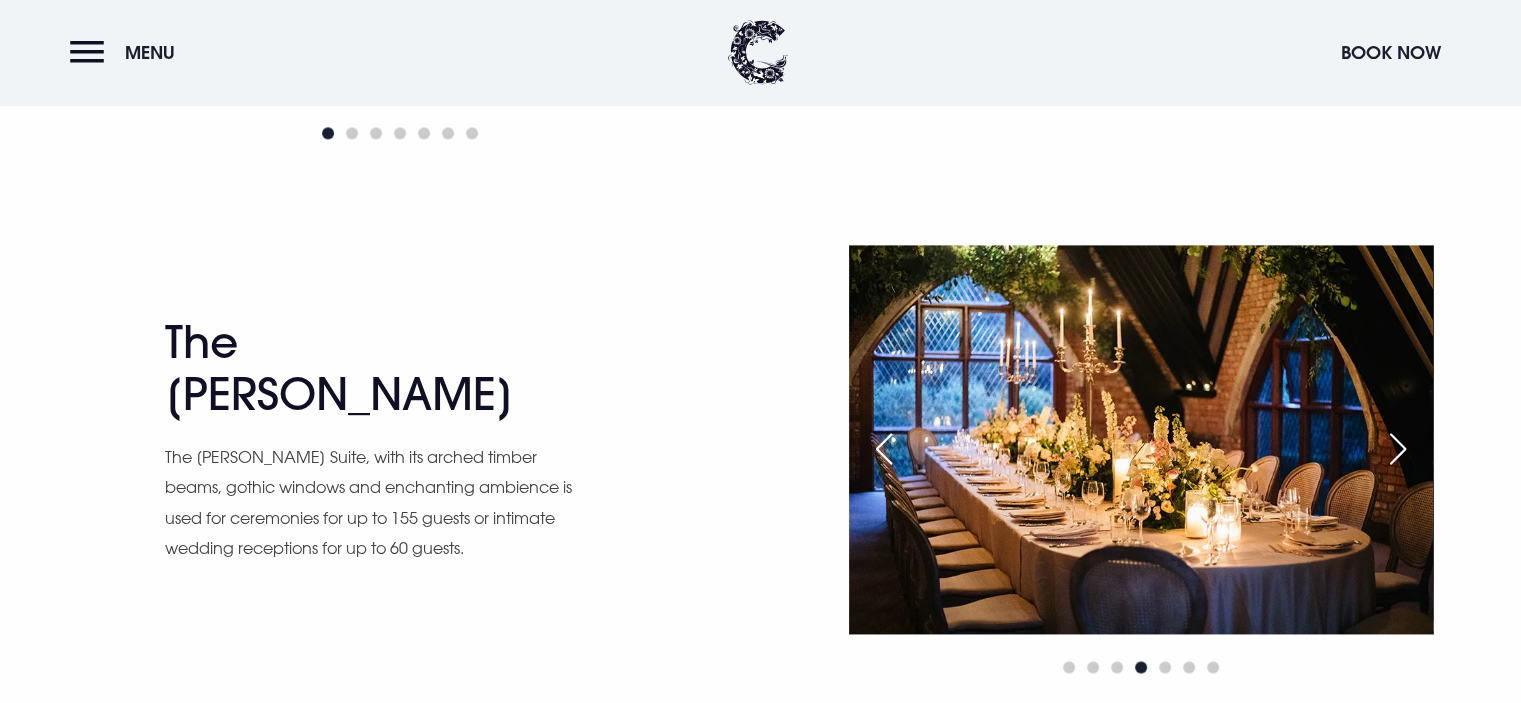 click at bounding box center (1398, 449) 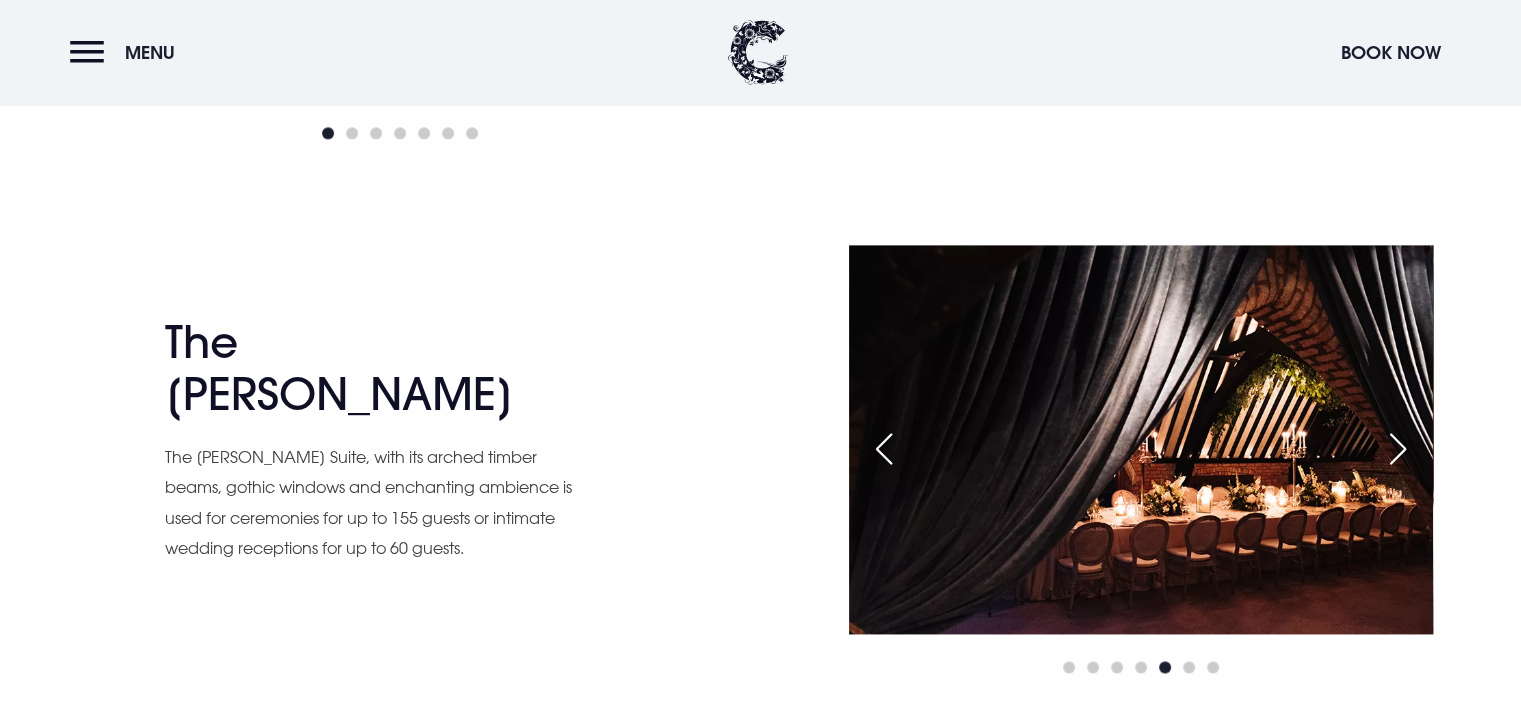 click at bounding box center [1398, 449] 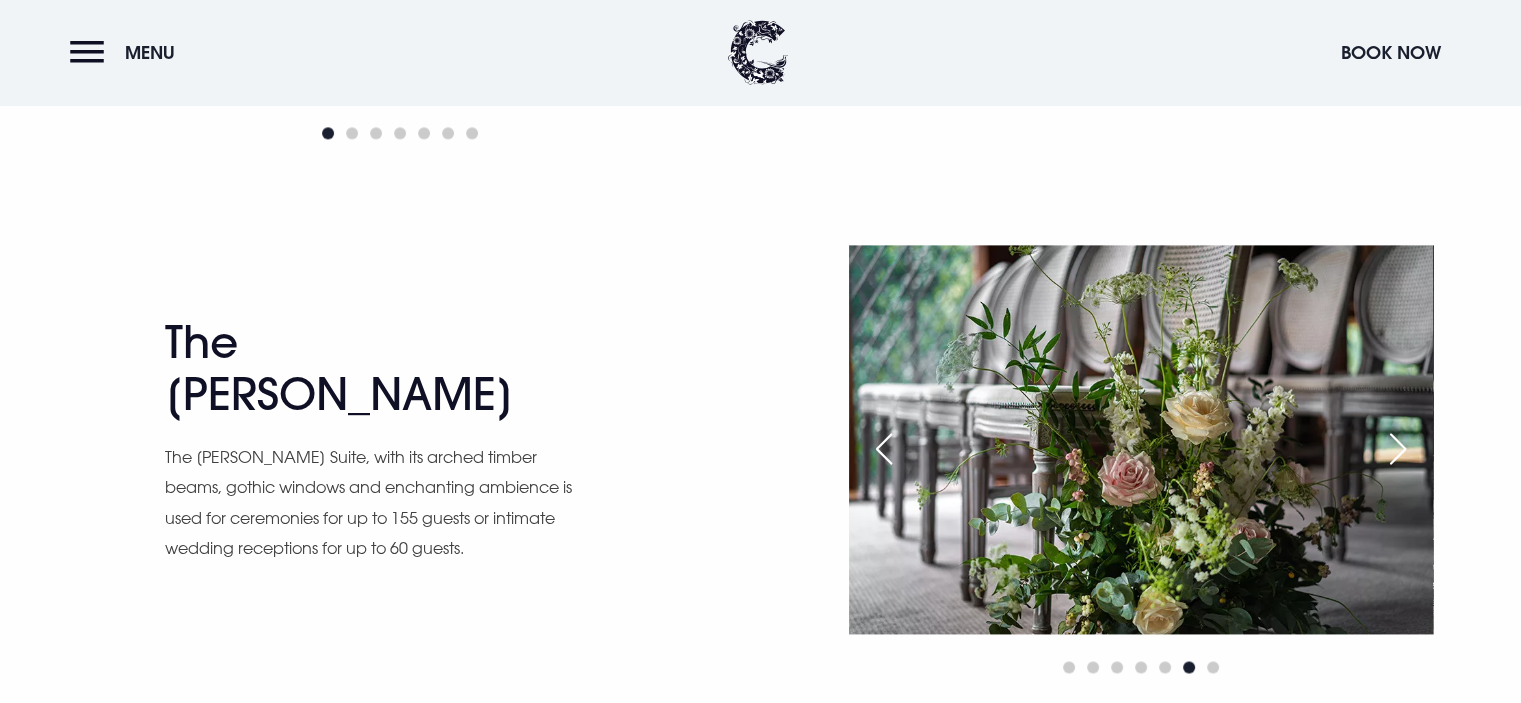 click at bounding box center (1398, 449) 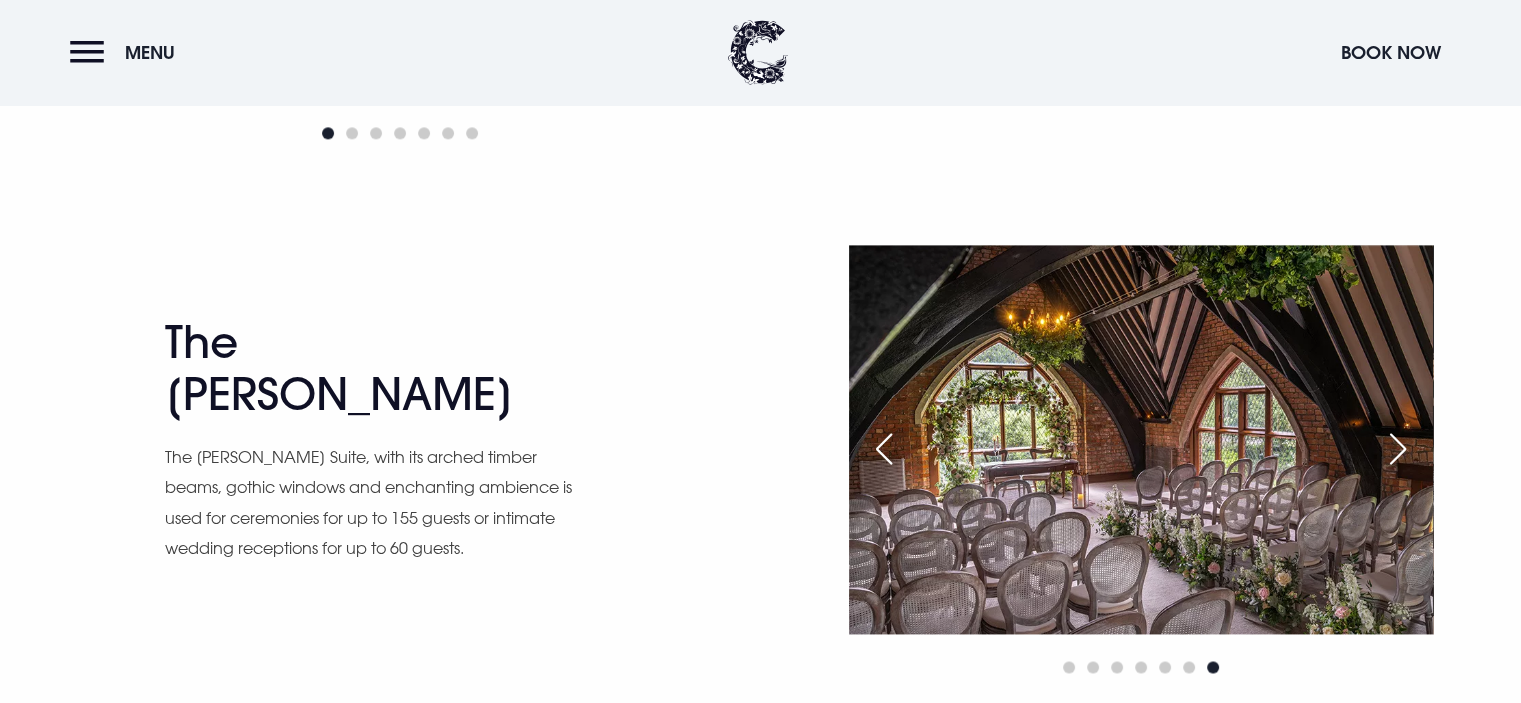 click at bounding box center [1398, 449] 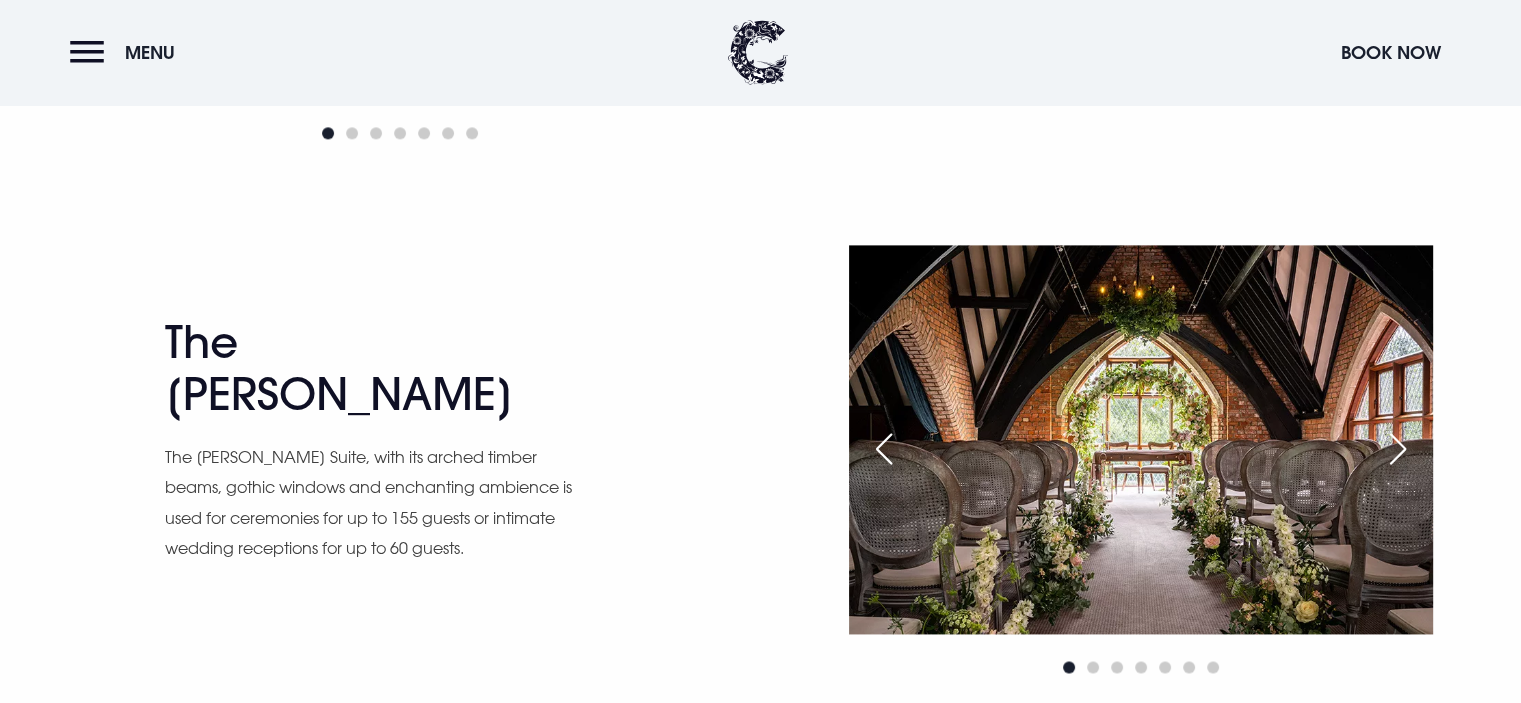 click at bounding box center [1398, 449] 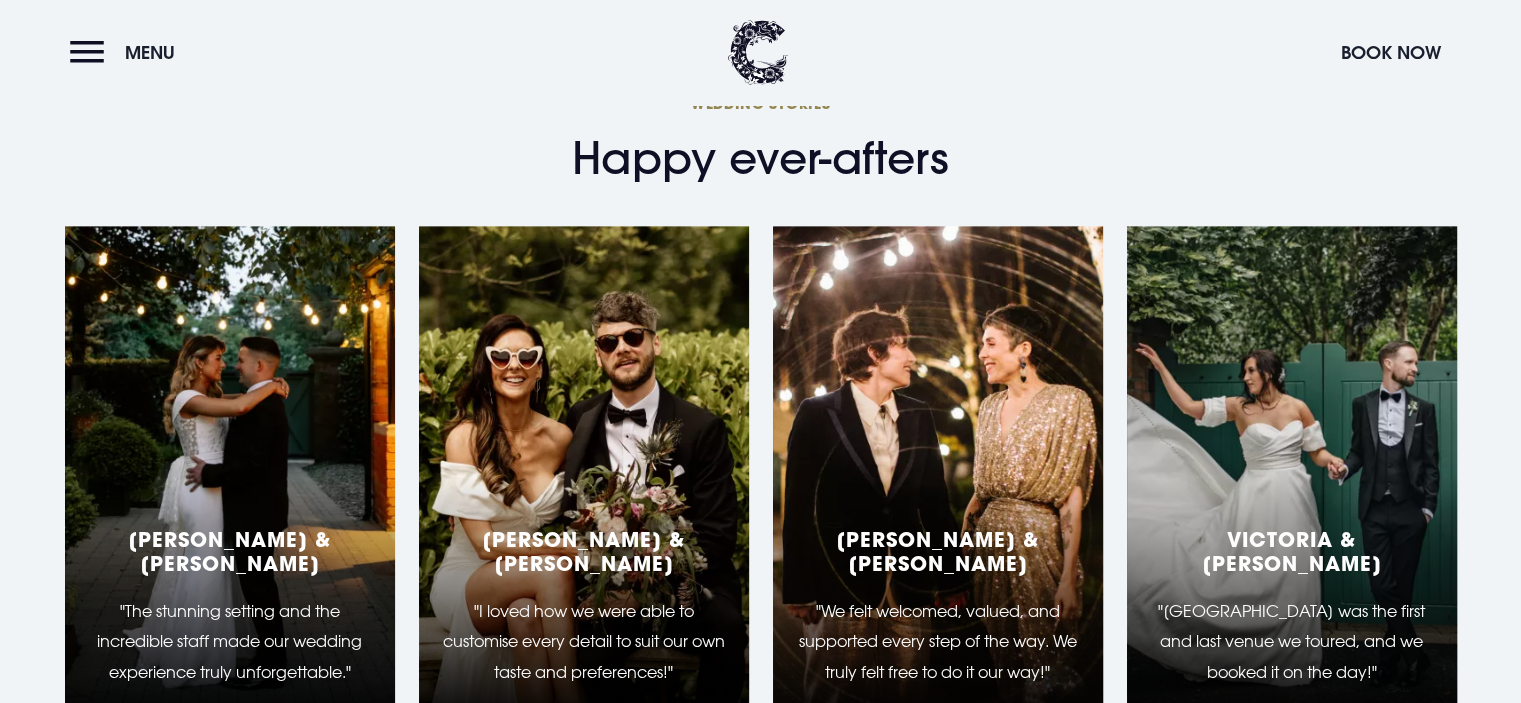 scroll, scrollTop: 3500, scrollLeft: 0, axis: vertical 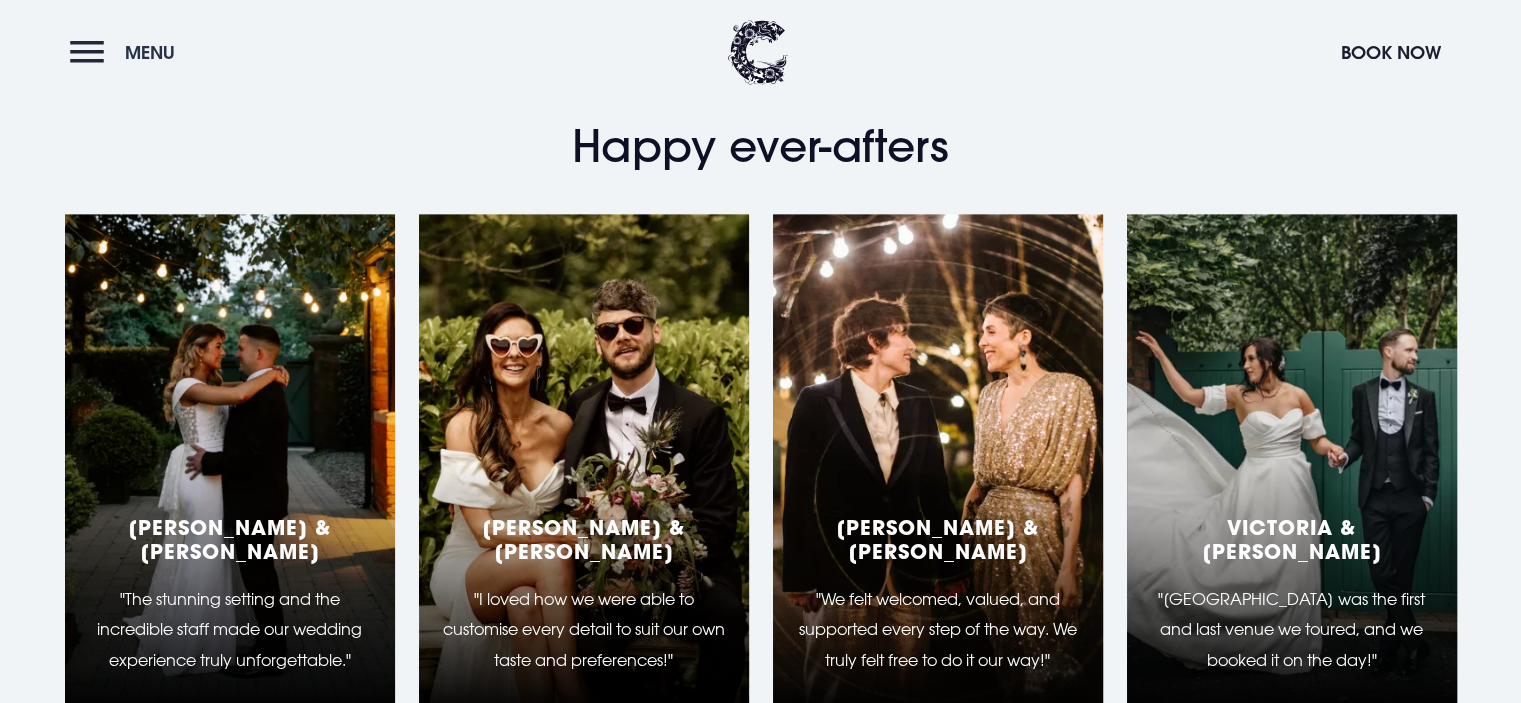 click on "Menu" at bounding box center (127, 52) 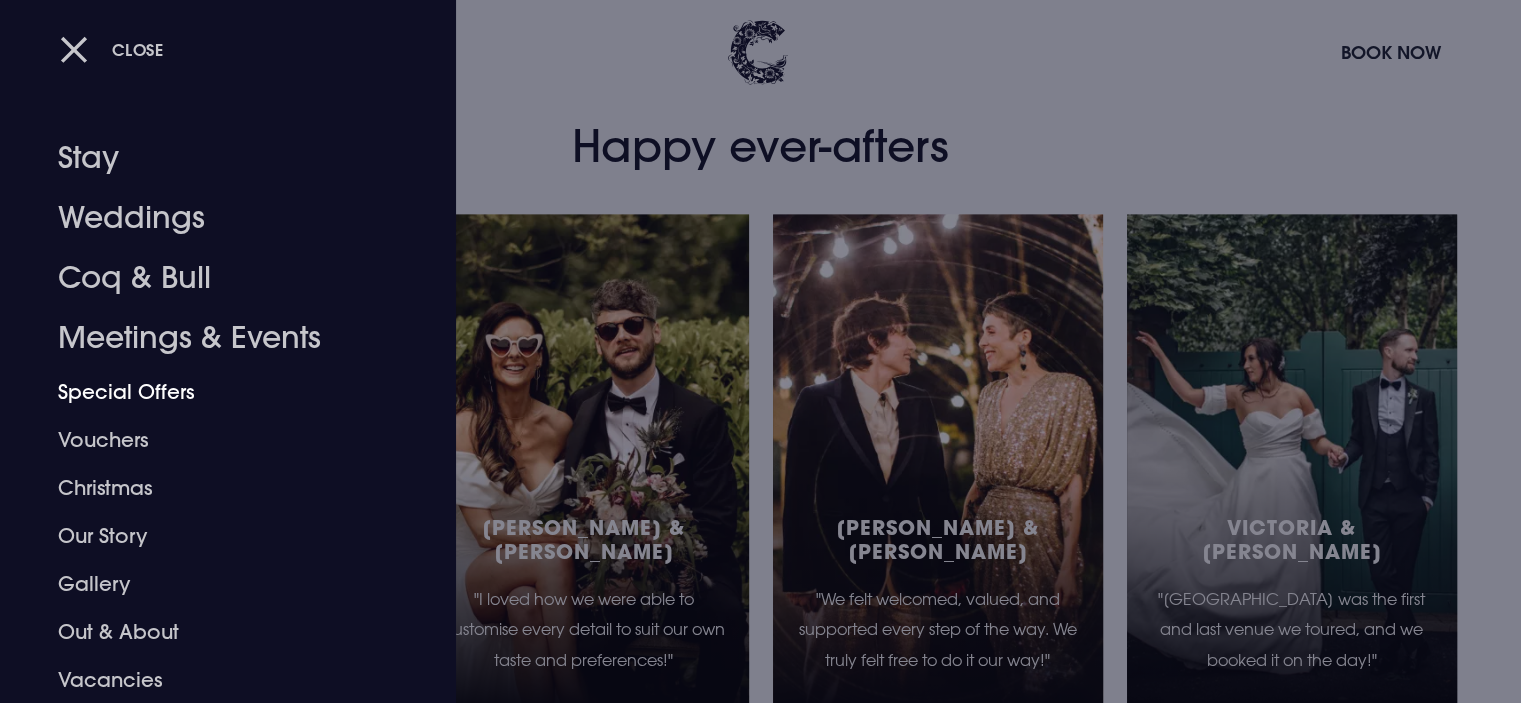 scroll, scrollTop: 48, scrollLeft: 0, axis: vertical 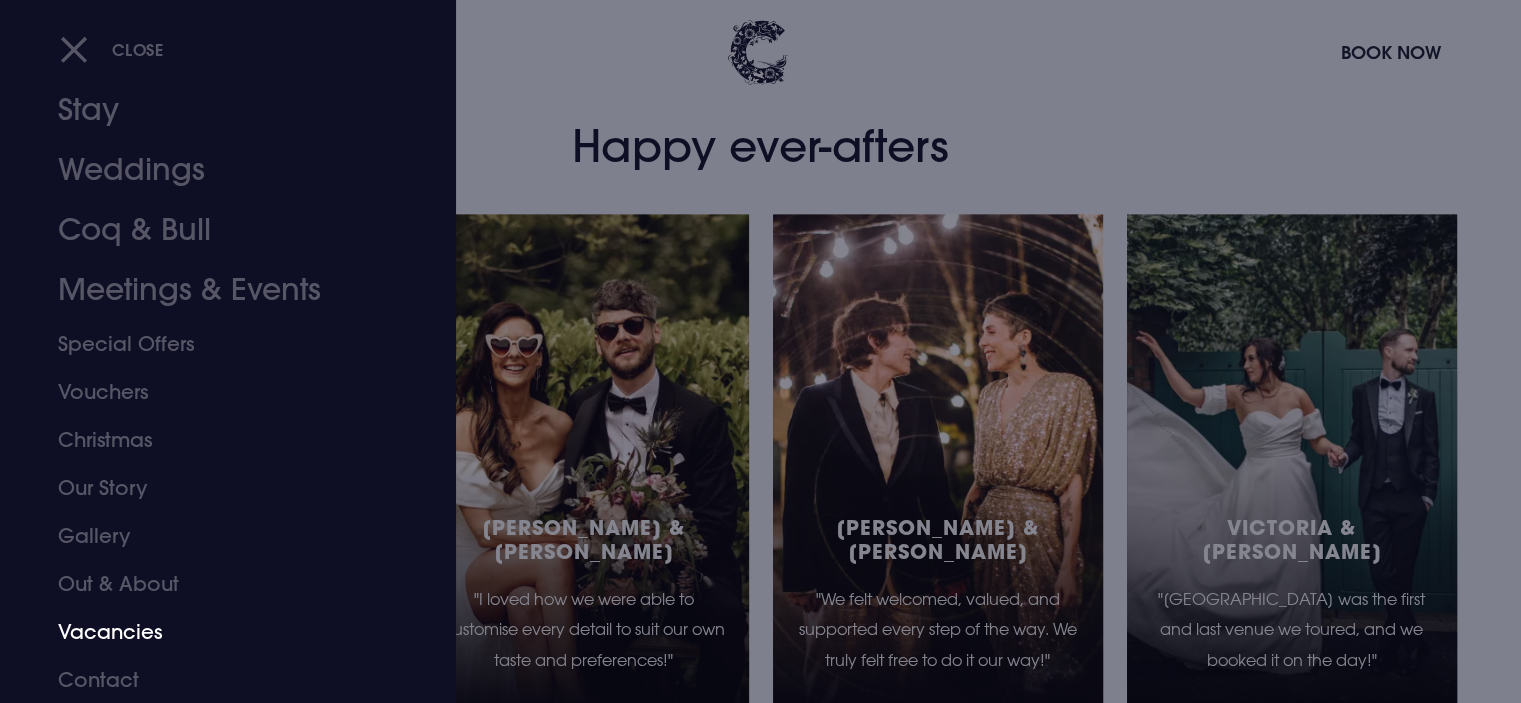click on "Vacancies" at bounding box center (216, 632) 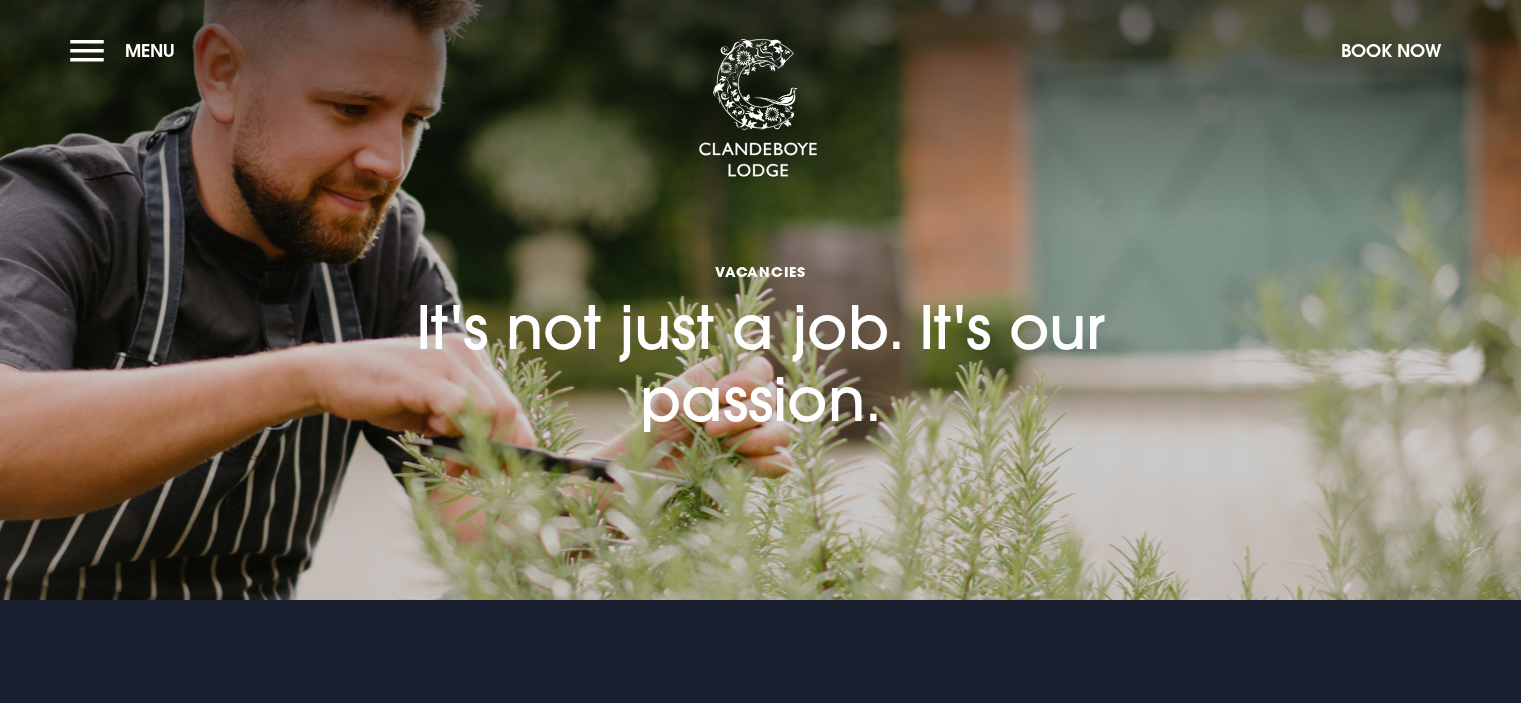 scroll, scrollTop: 0, scrollLeft: 0, axis: both 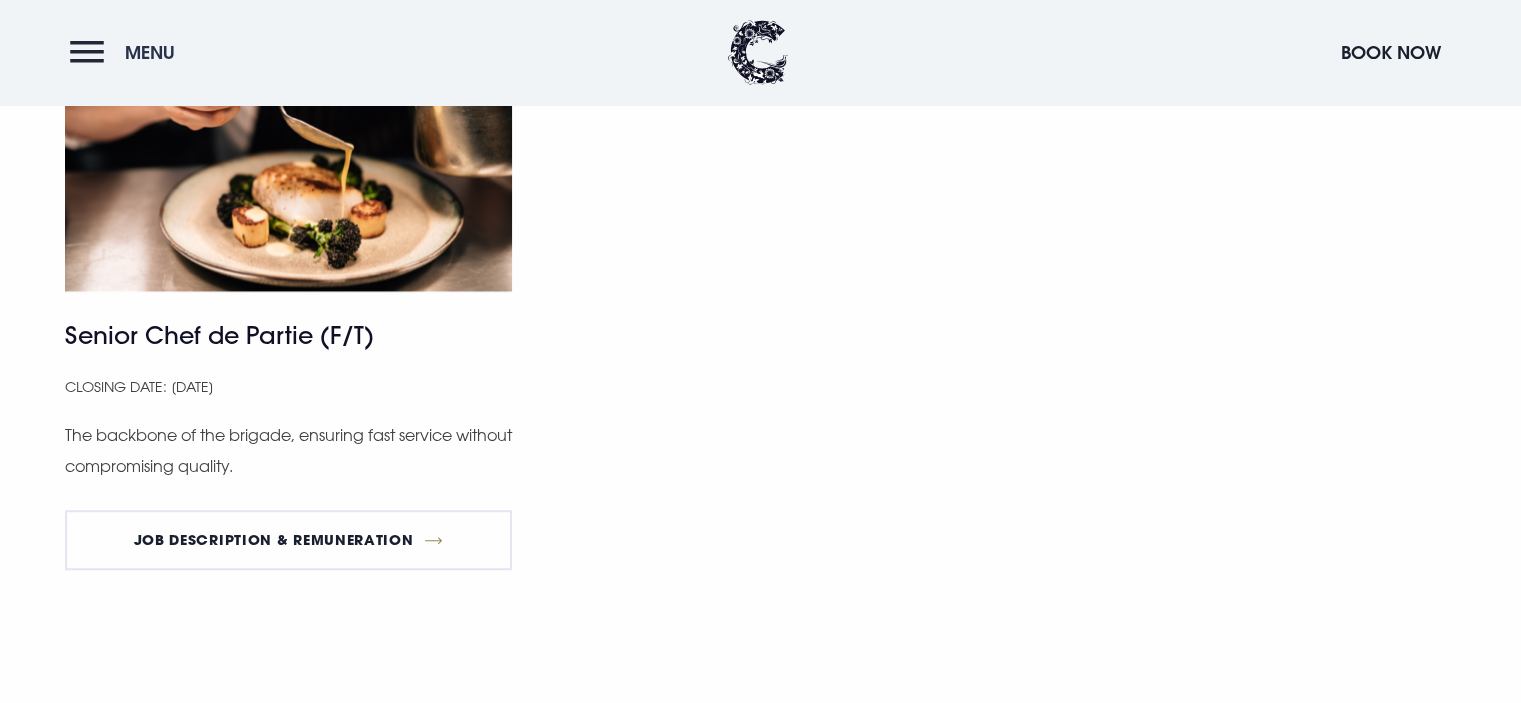 click on "Menu" at bounding box center (127, 52) 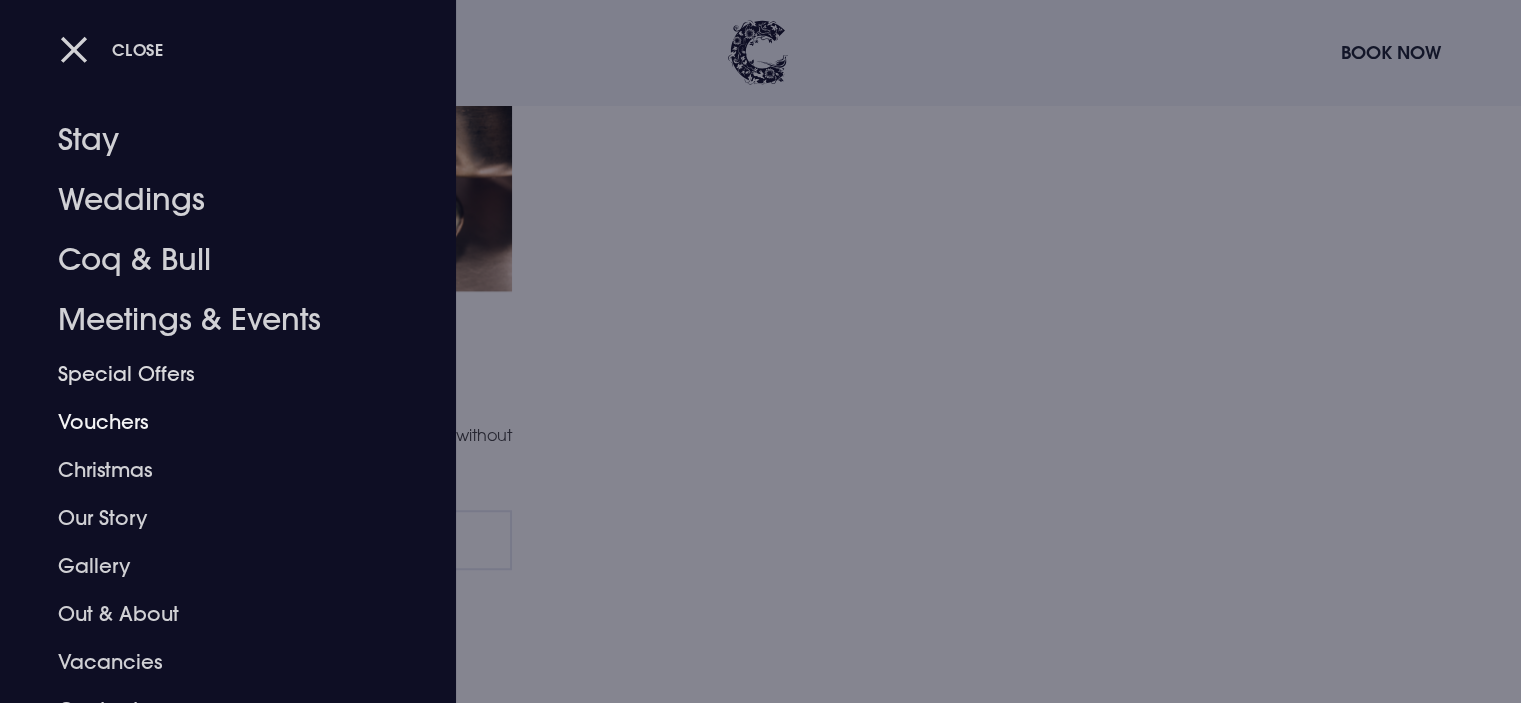 scroll, scrollTop: 48, scrollLeft: 0, axis: vertical 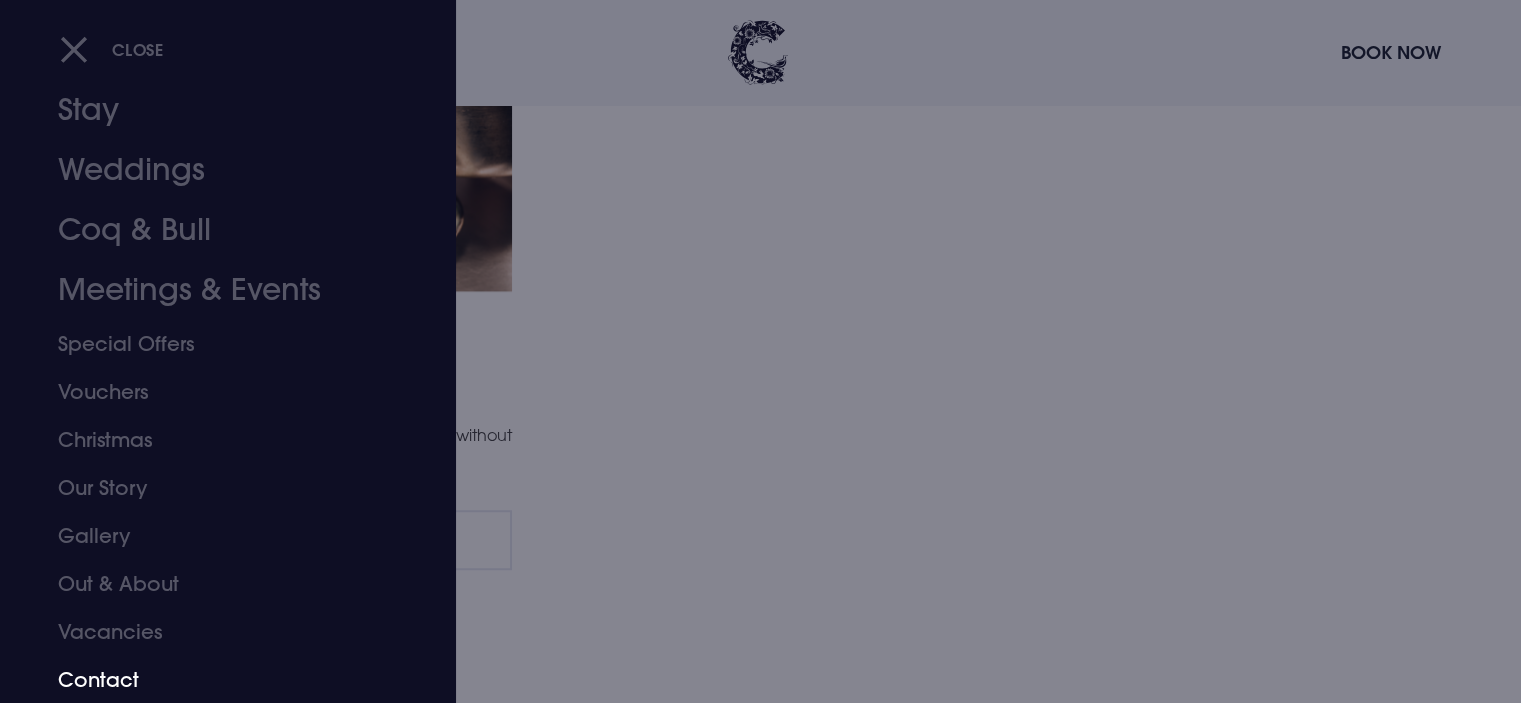 click on "Contact" at bounding box center (216, 680) 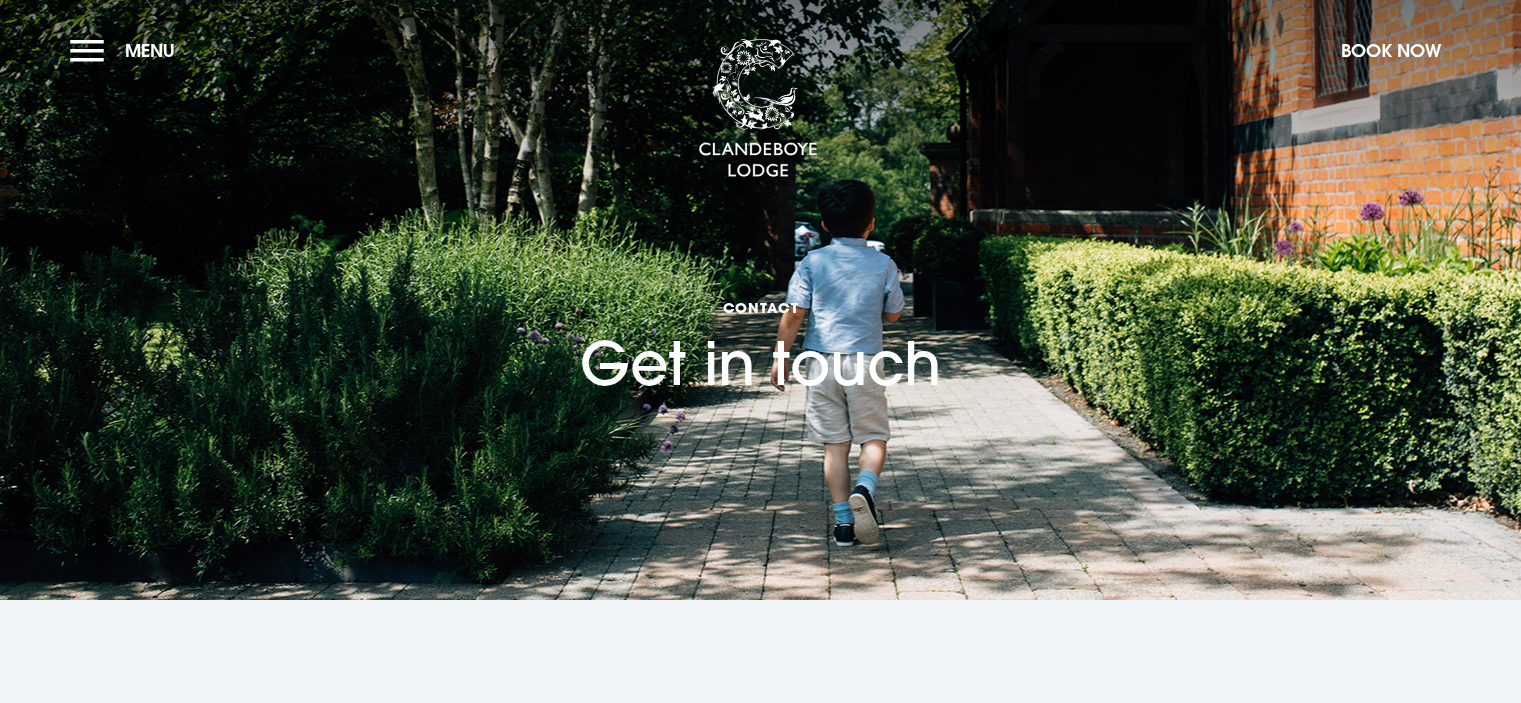 scroll, scrollTop: 0, scrollLeft: 0, axis: both 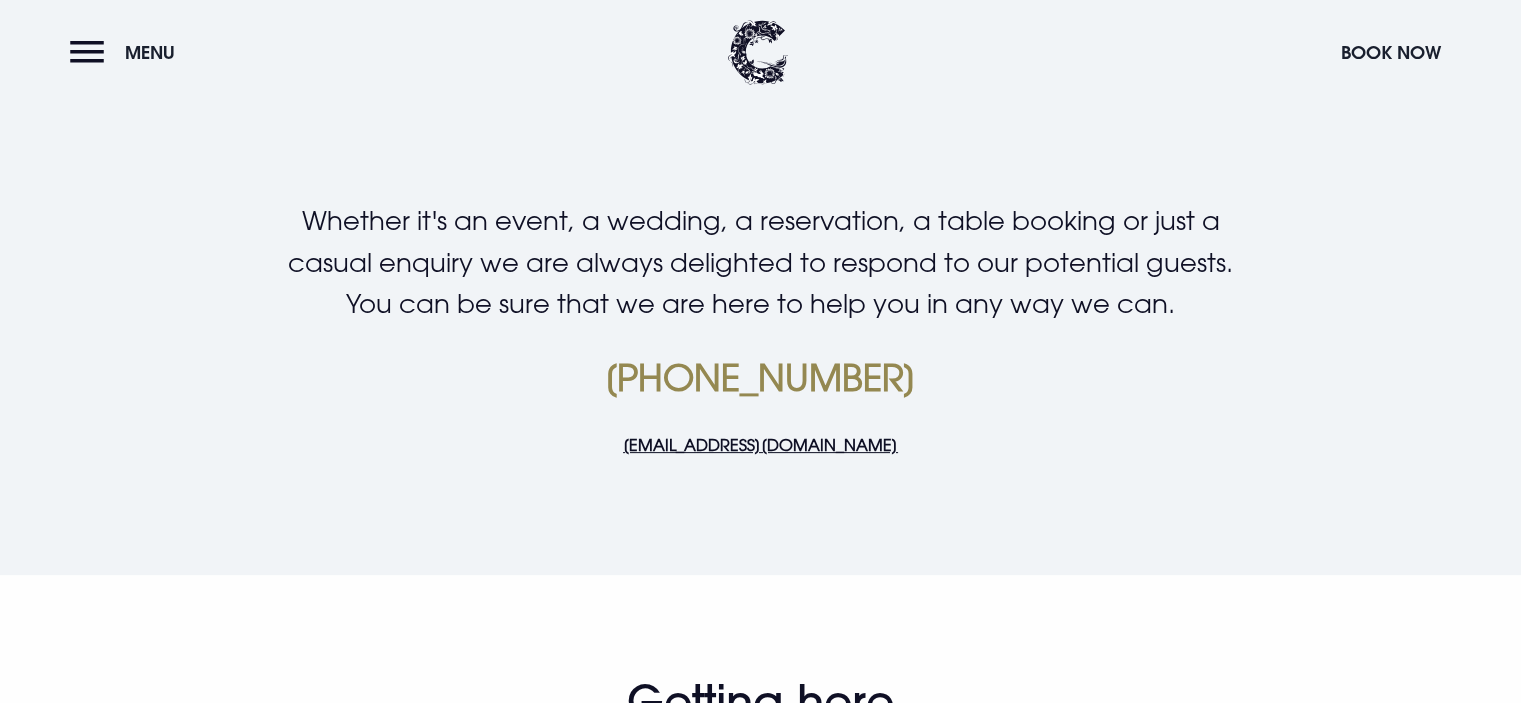 drag, startPoint x: 941, startPoint y: 447, endPoint x: 611, endPoint y: 459, distance: 330.2181 